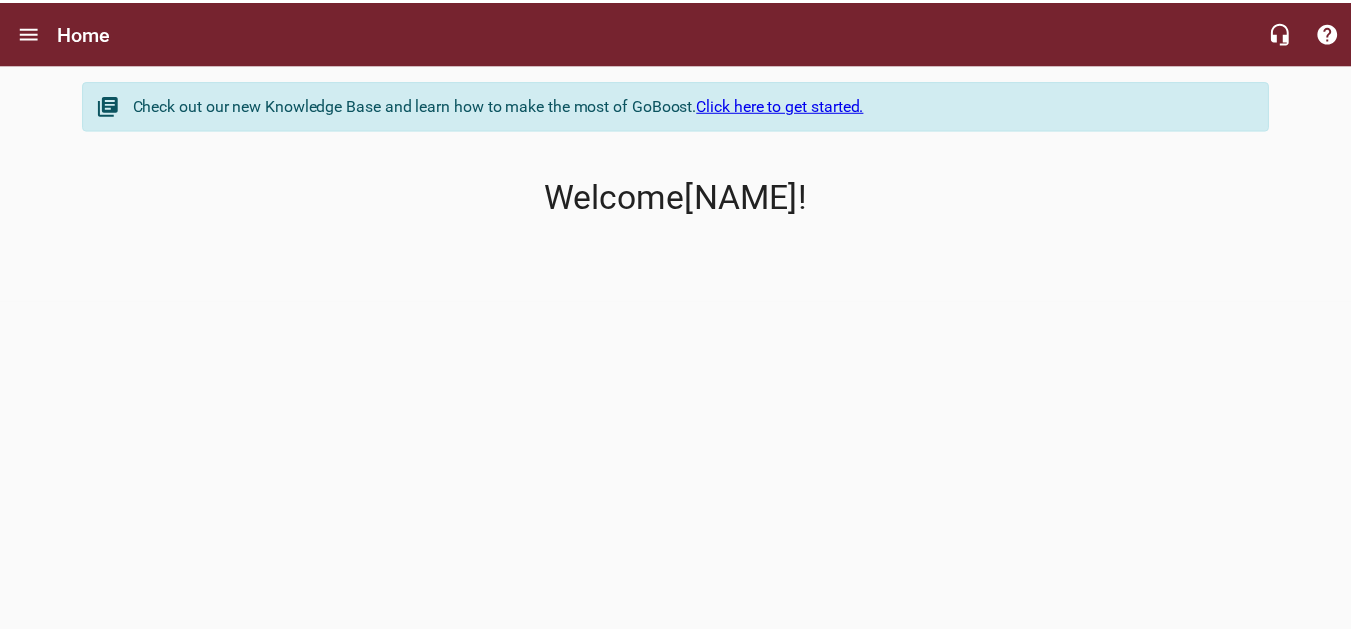 scroll, scrollTop: 0, scrollLeft: 0, axis: both 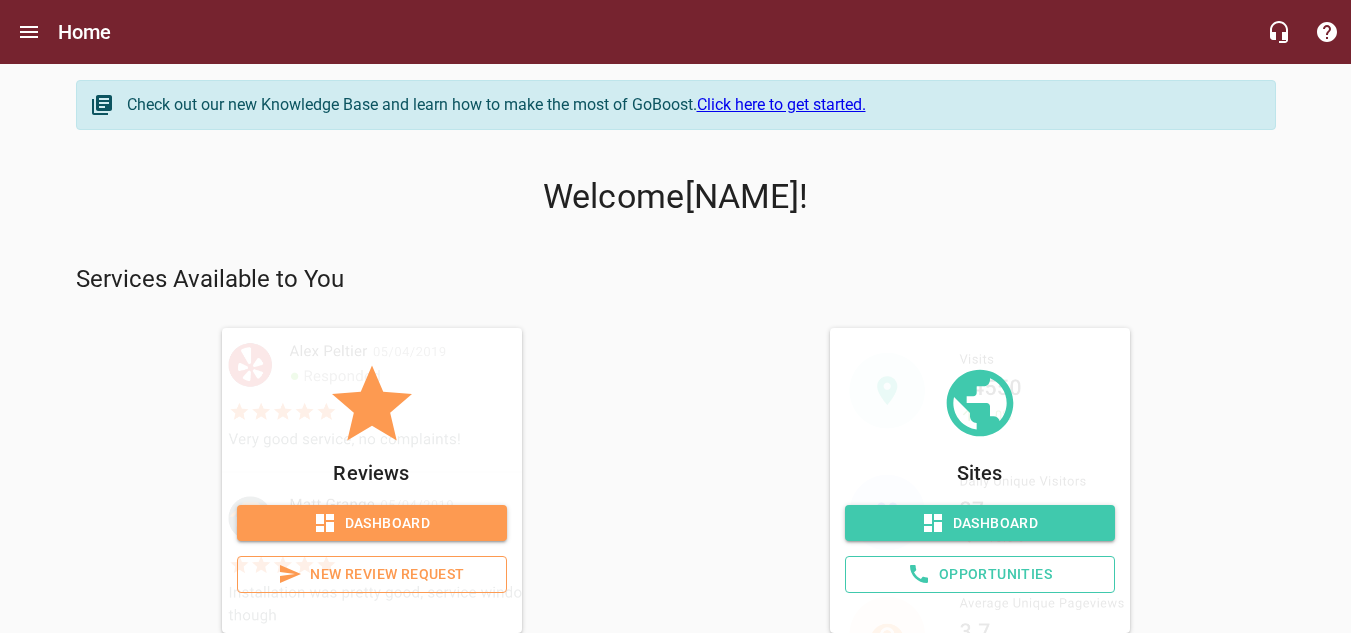 click on "New Review Request" at bounding box center [372, 574] 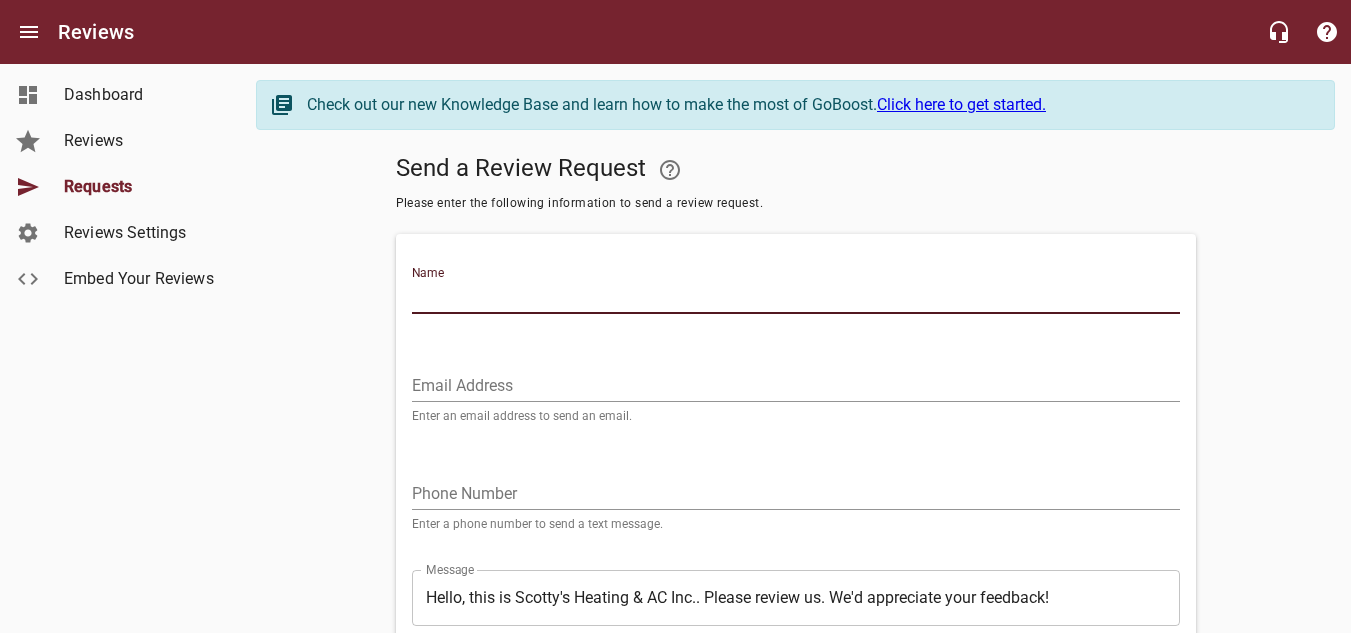 click on "Name" at bounding box center (796, 298) 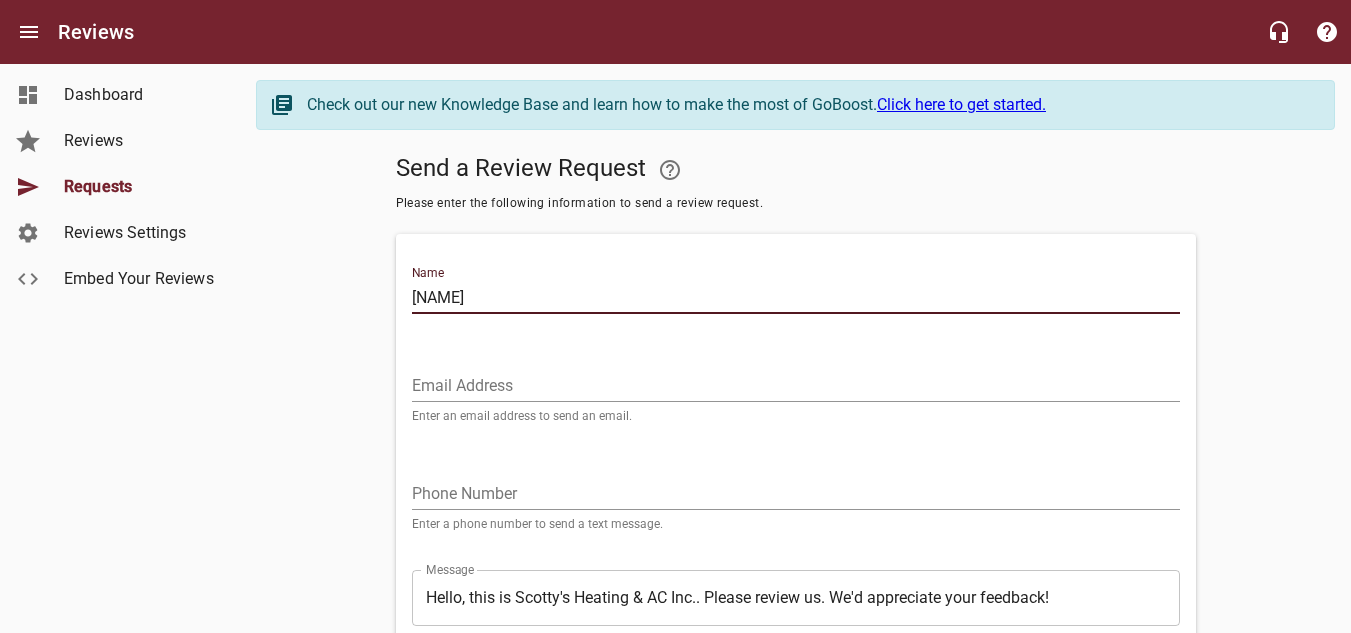 type on "[NAME]" 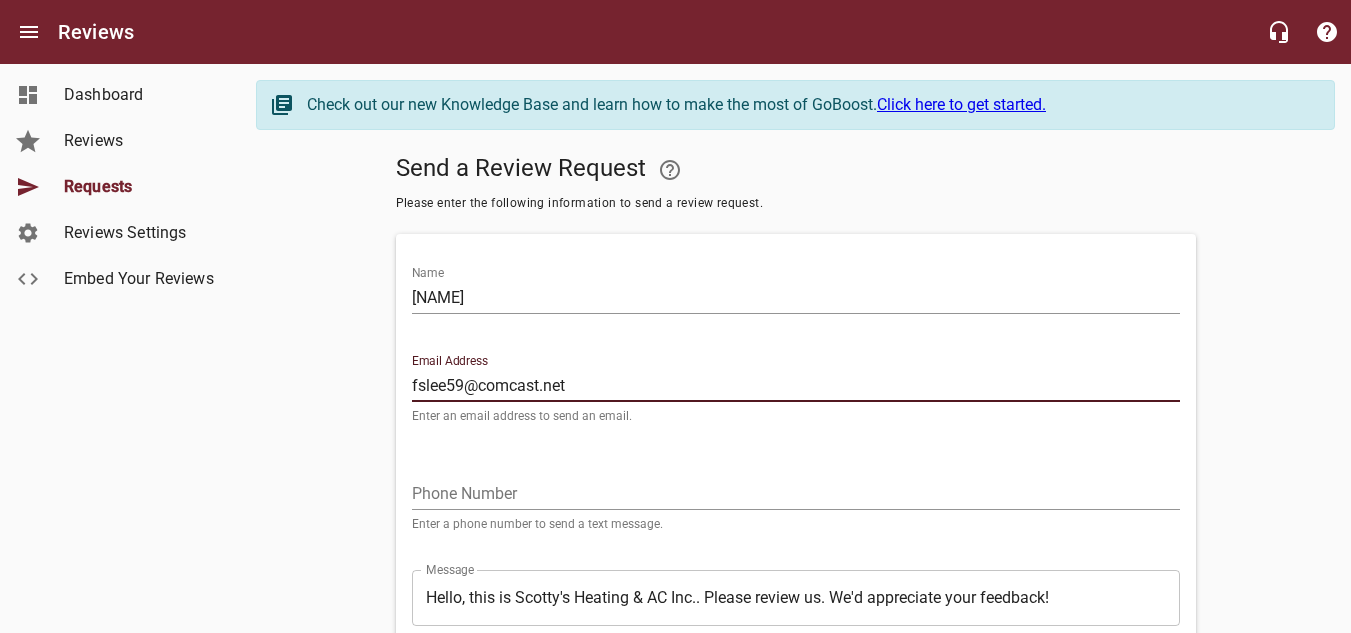 type on "fslee59@comcast.net" 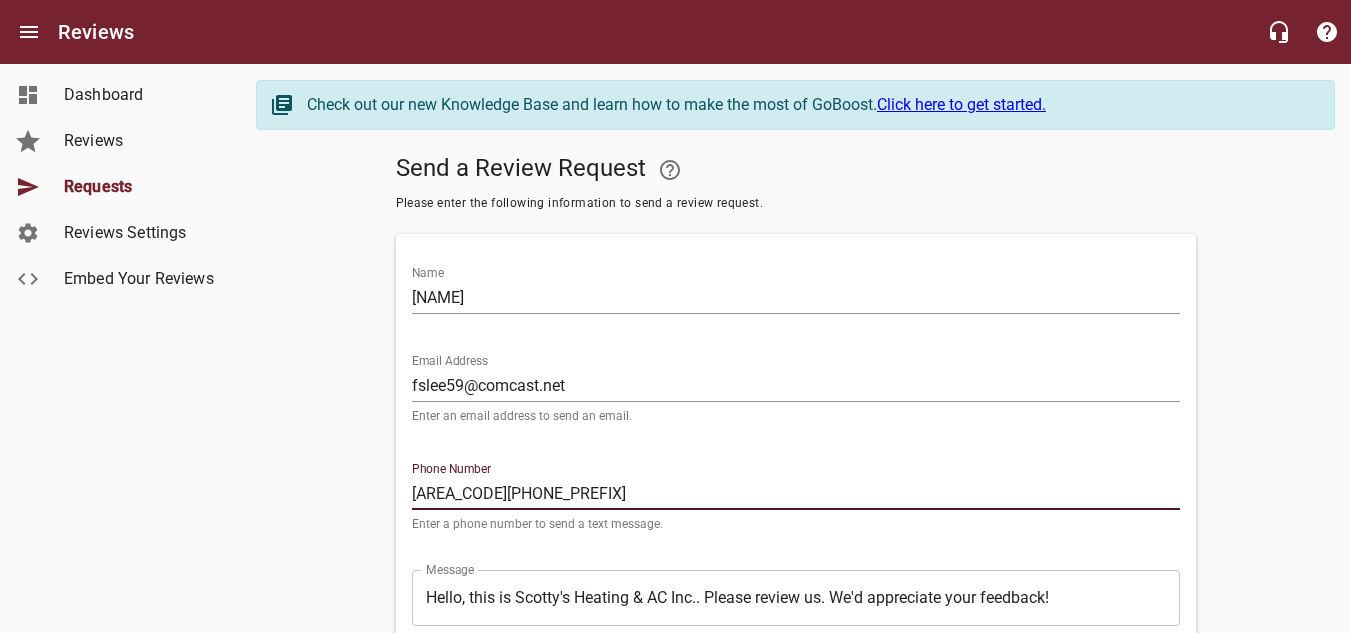 scroll, scrollTop: 159, scrollLeft: 0, axis: vertical 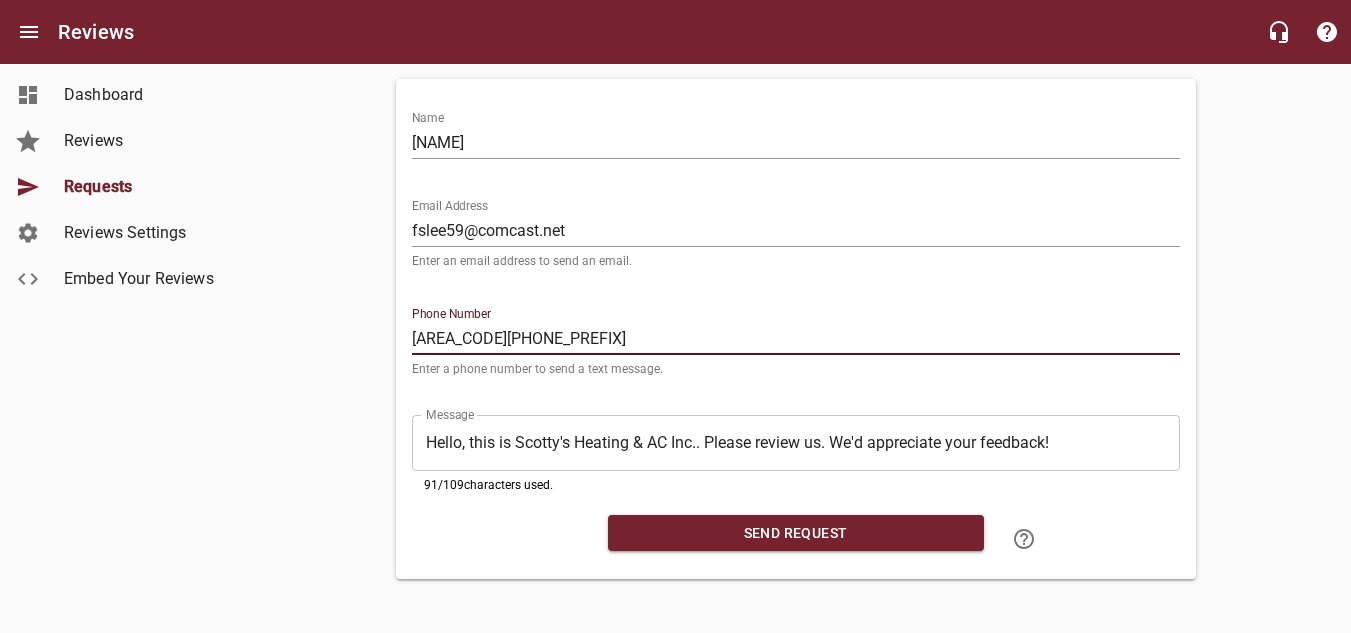type on "[AREA_CODE][PHONE_PREFIX]" 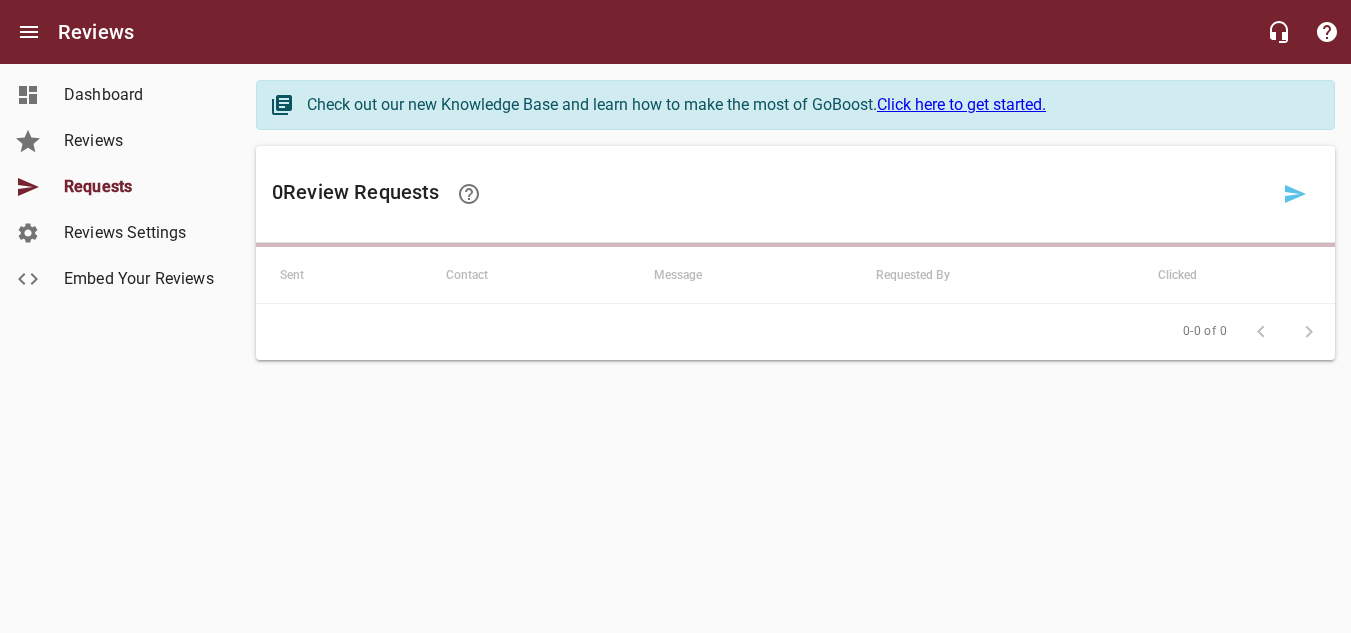 scroll, scrollTop: 0, scrollLeft: 0, axis: both 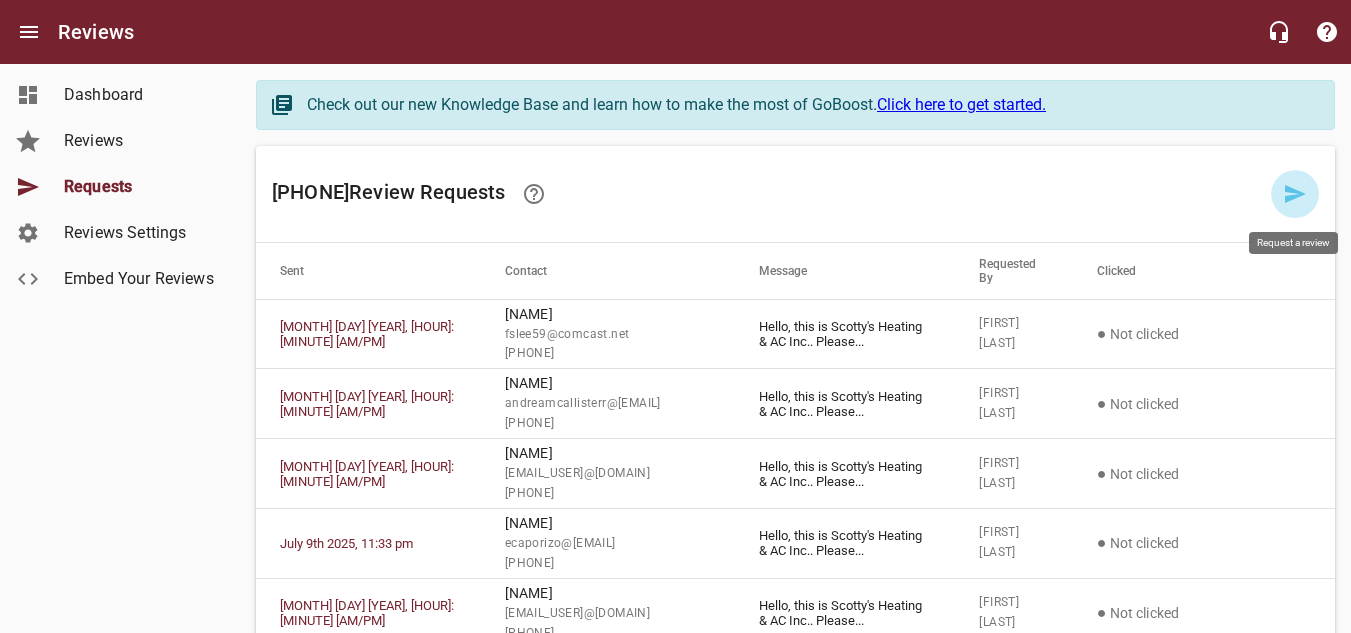 click 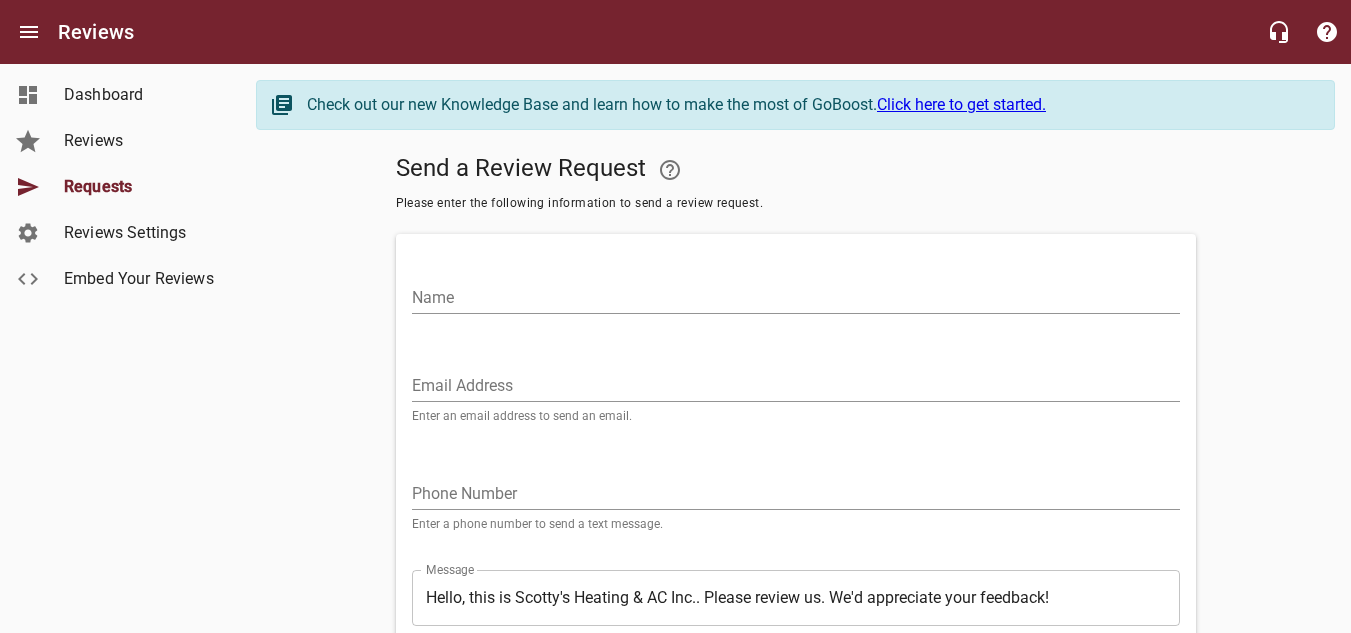 click on "Name" at bounding box center [796, 298] 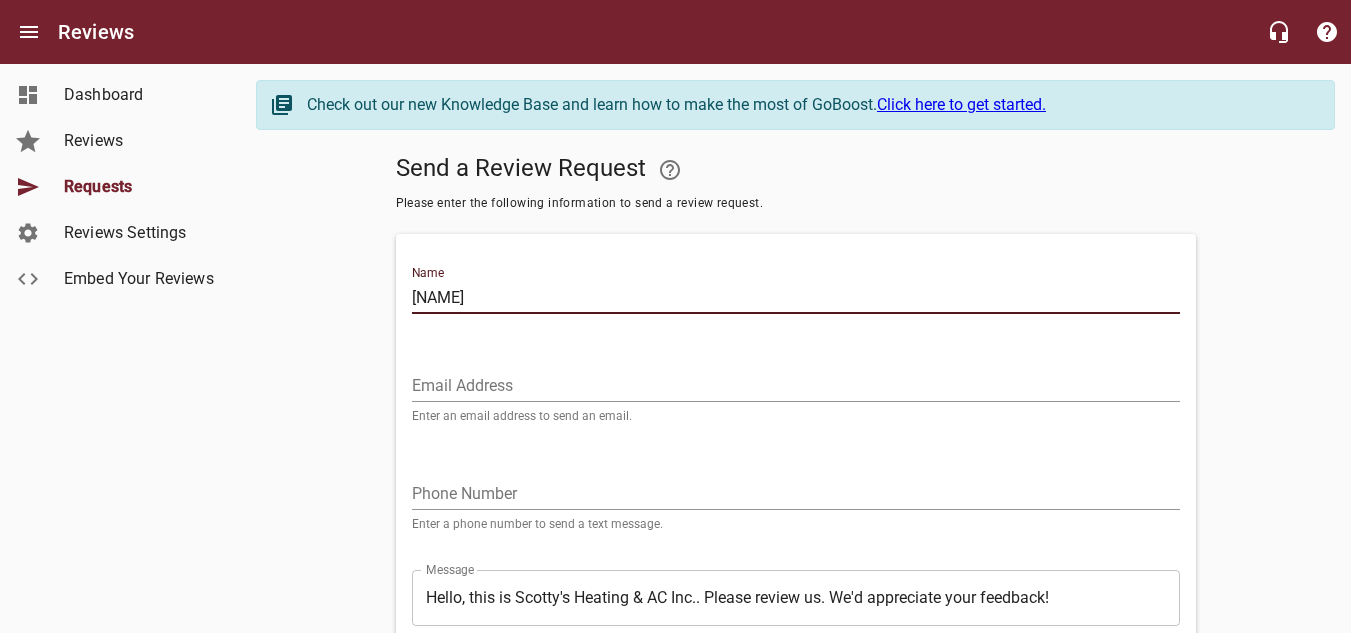 type on "[NAME]" 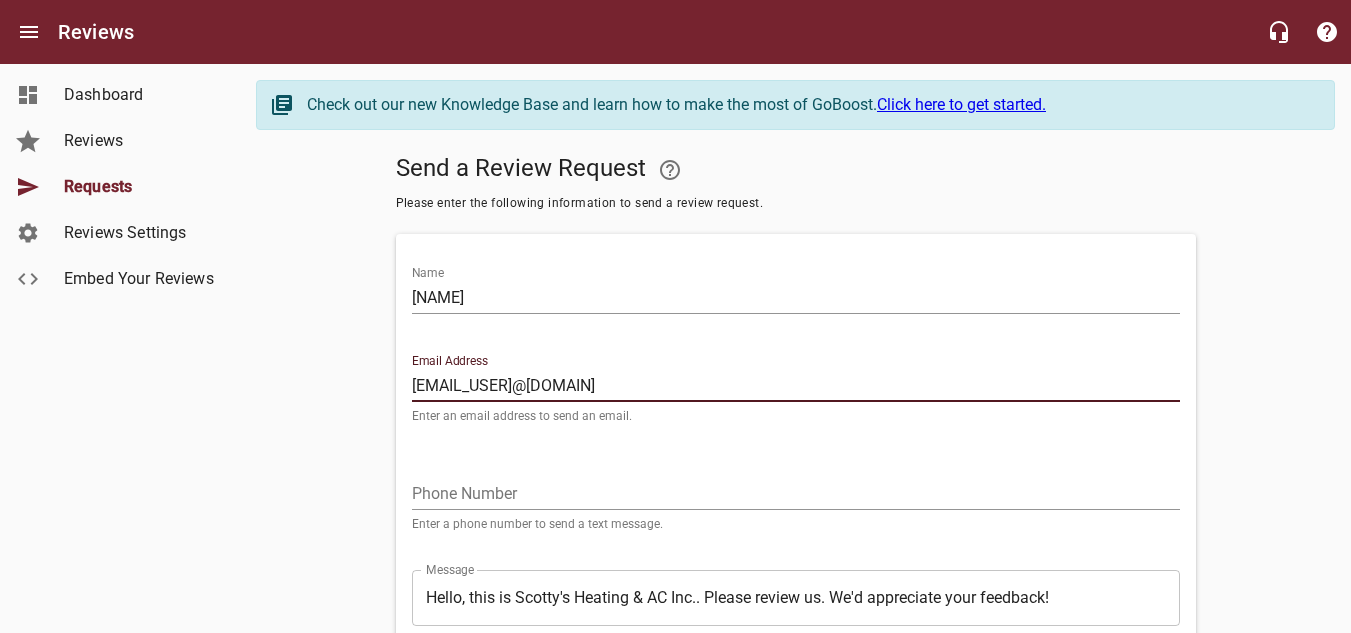 type on "[EMAIL_USER]@[DOMAIN]" 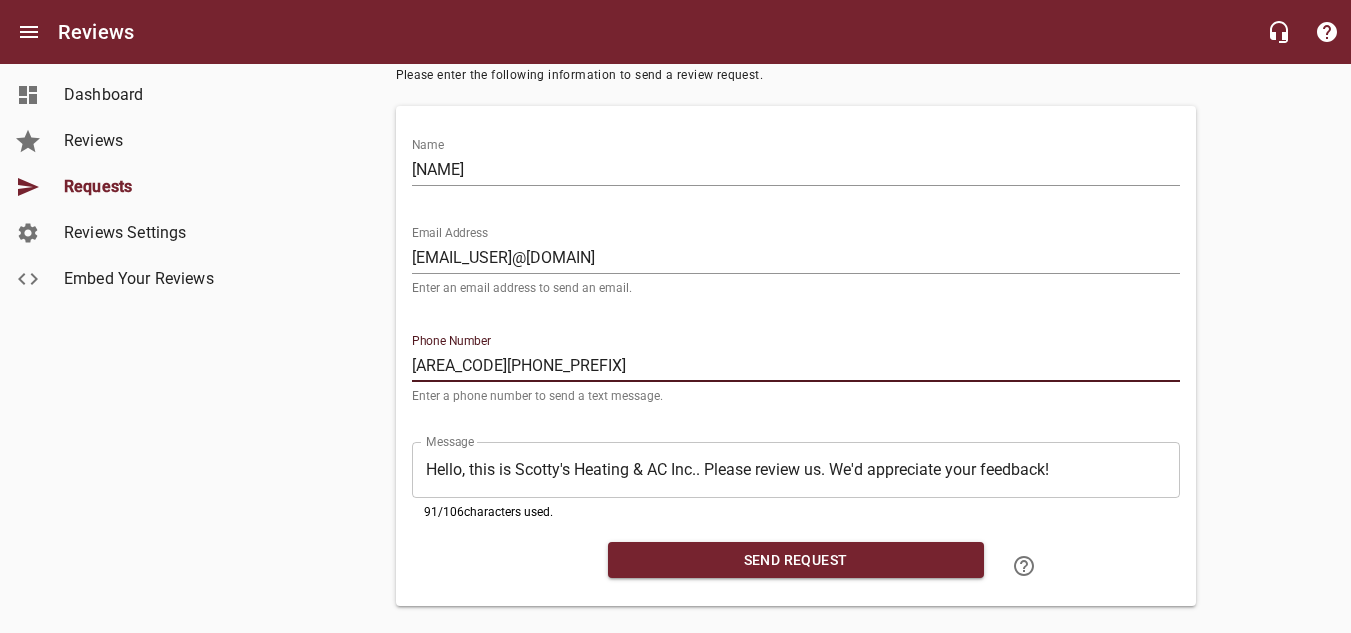 scroll, scrollTop: 159, scrollLeft: 0, axis: vertical 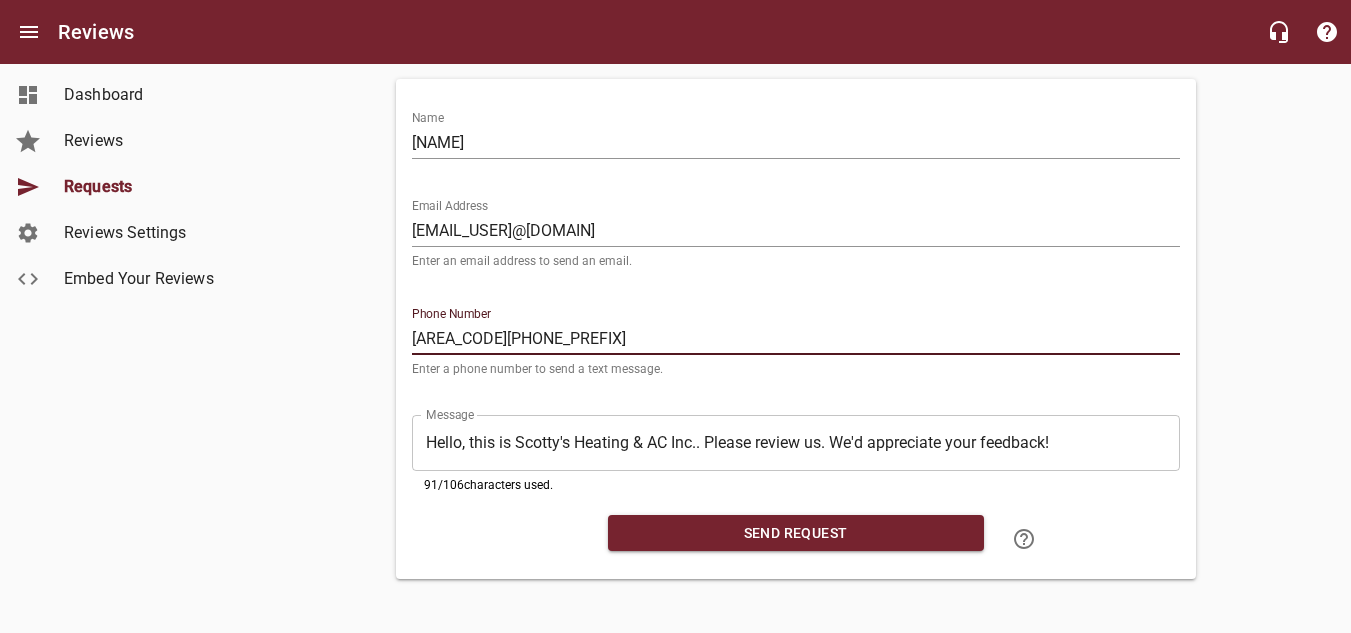 type on "[AREA_CODE][PHONE_PREFIX]" 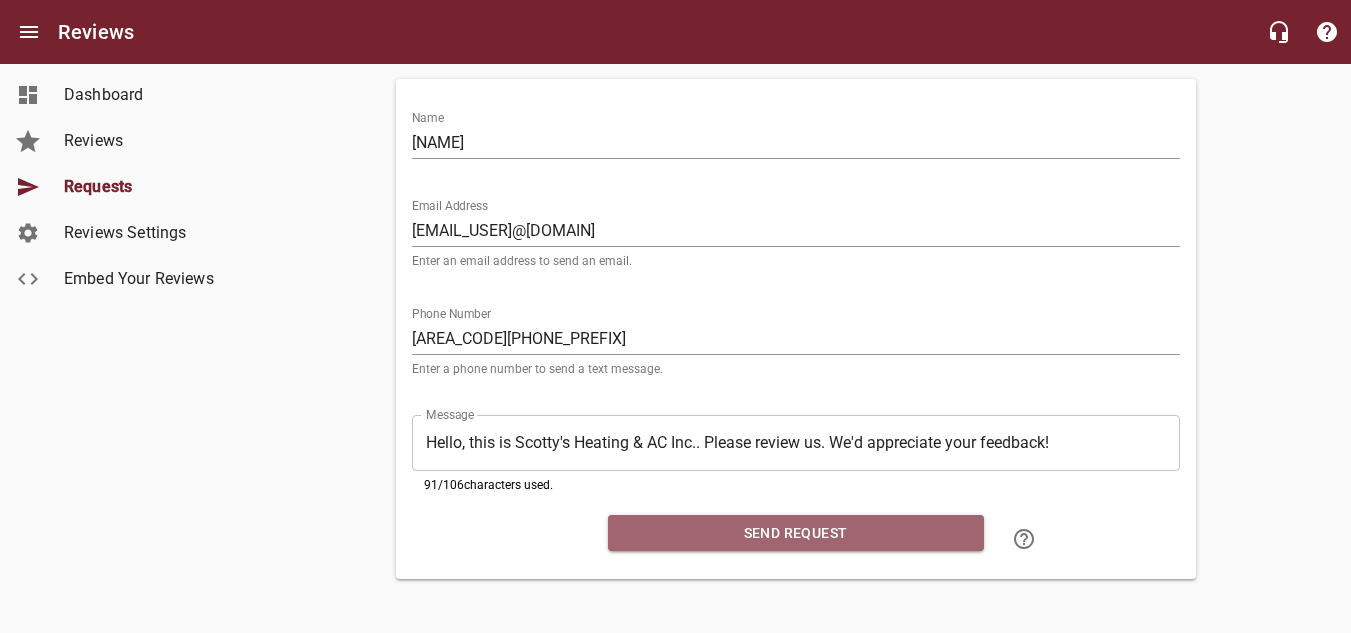 click on "Send Request" at bounding box center (796, 533) 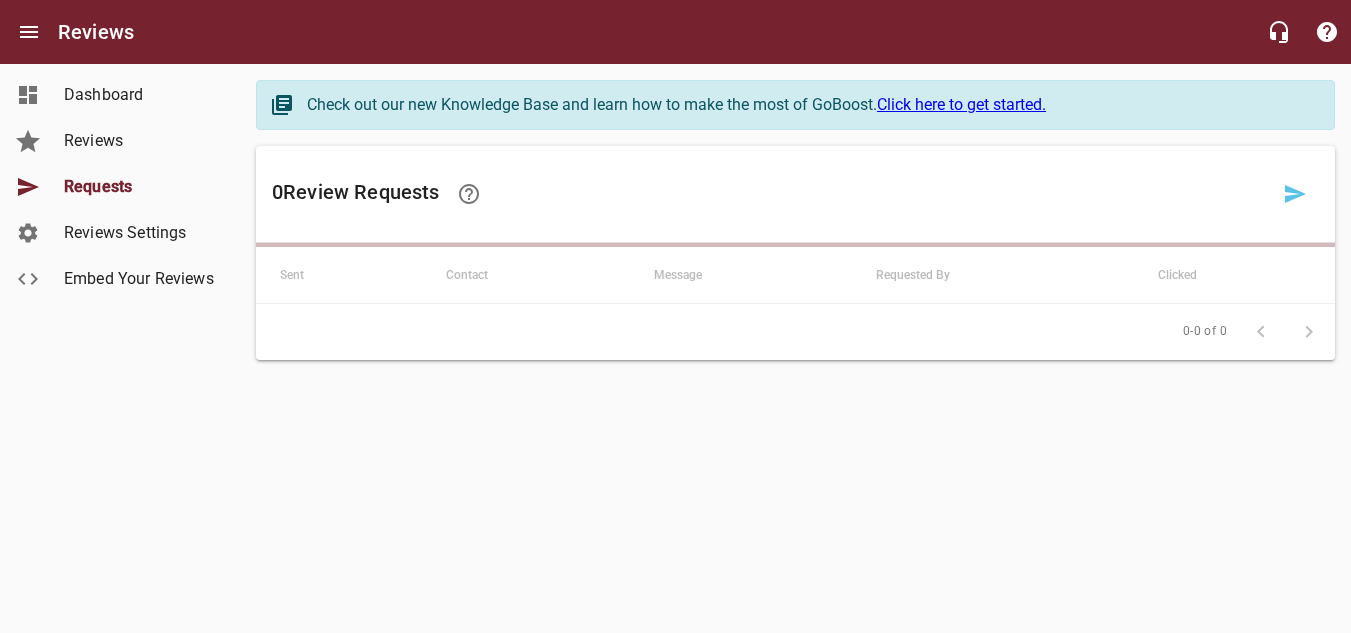 scroll, scrollTop: 0, scrollLeft: 0, axis: both 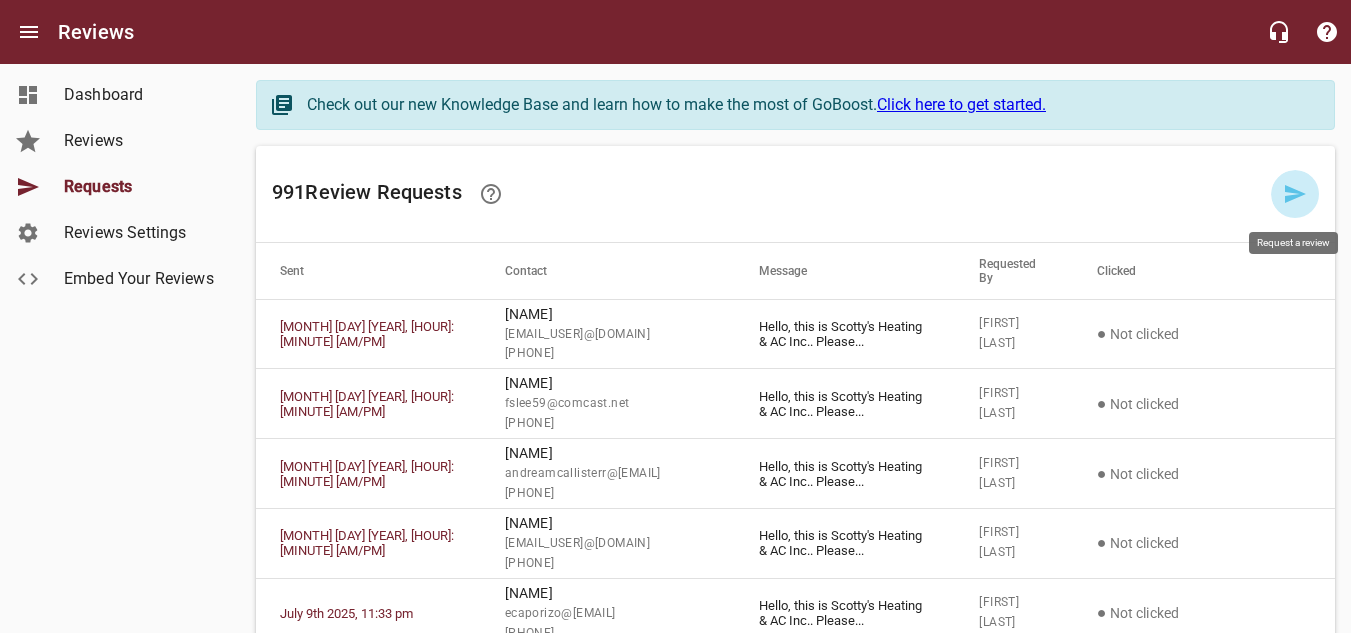 click 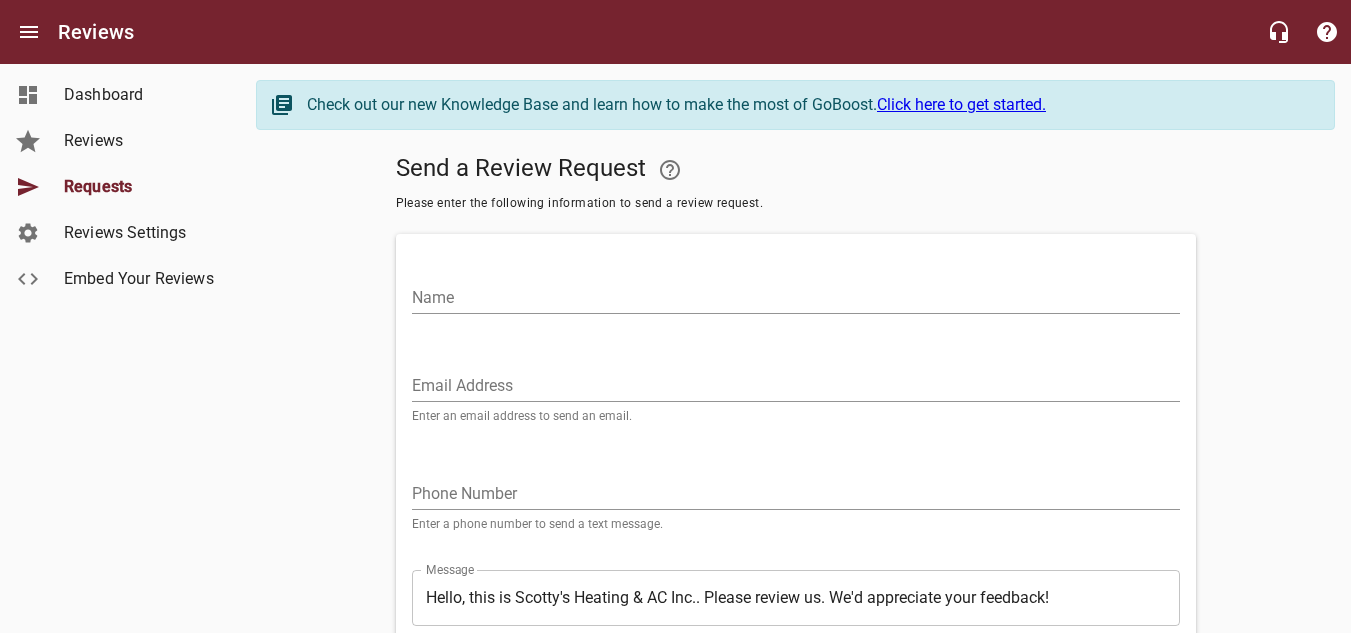 click on "Name" at bounding box center (796, 298) 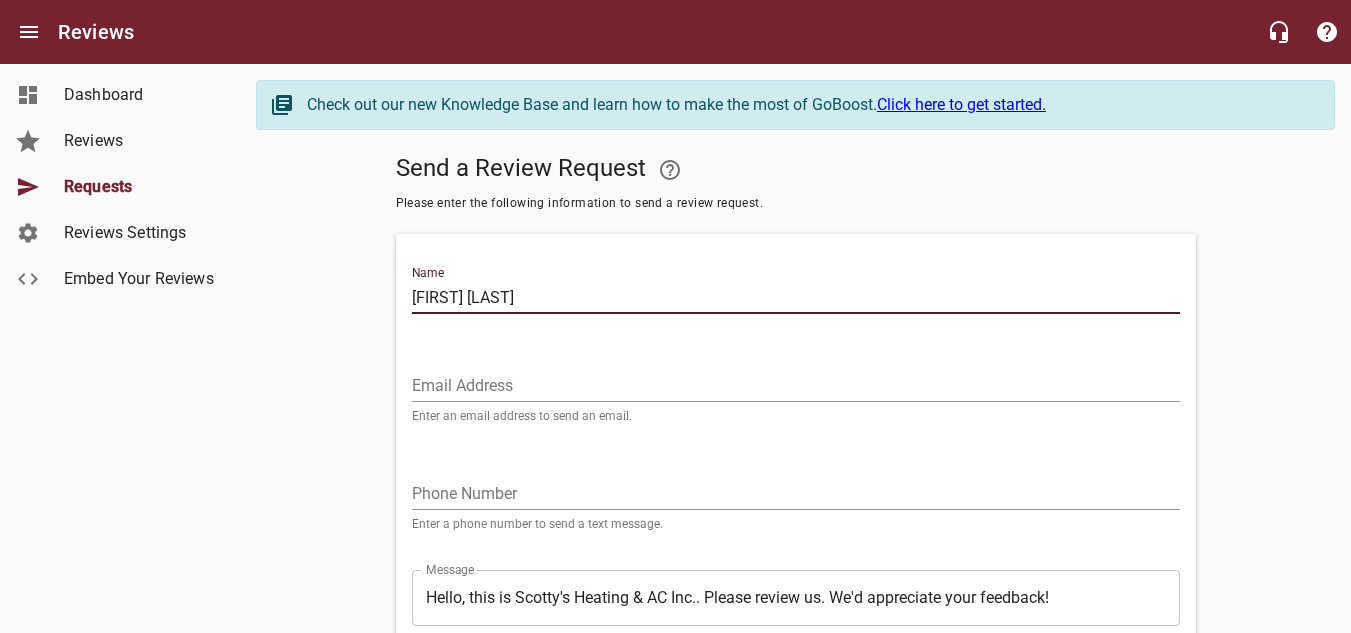click on "[FIRST] [LAST]" at bounding box center (796, 298) 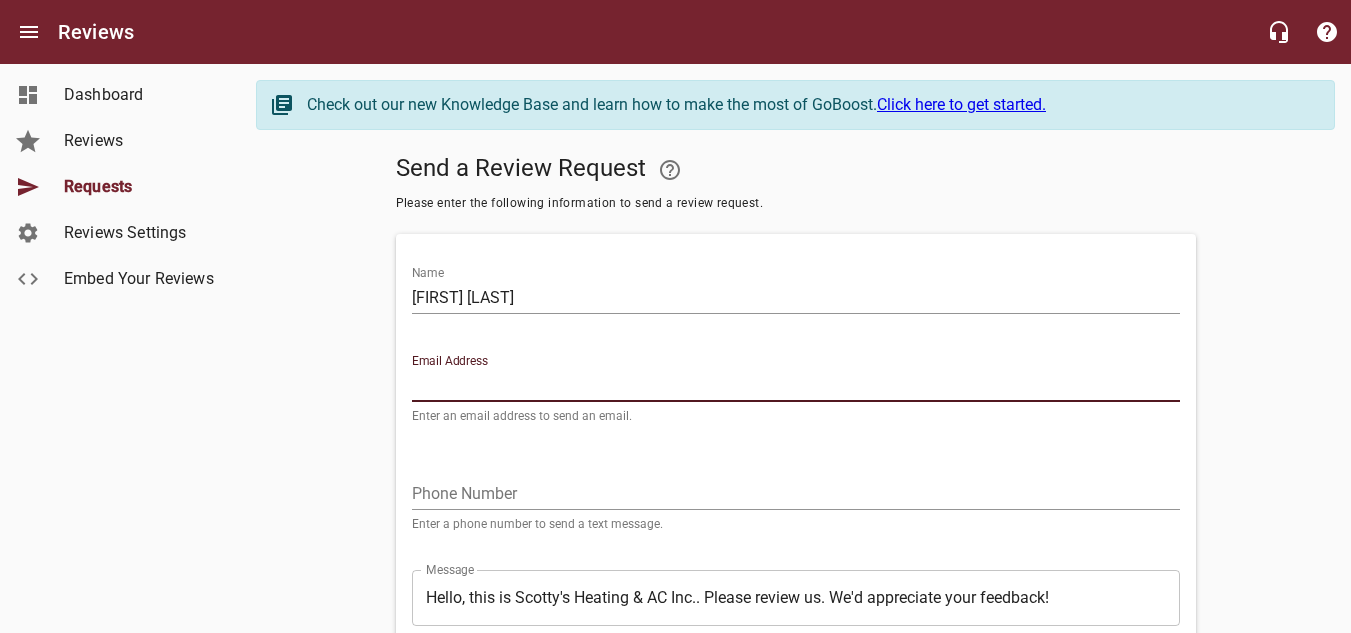 click on "Email Address" at bounding box center (796, 386) 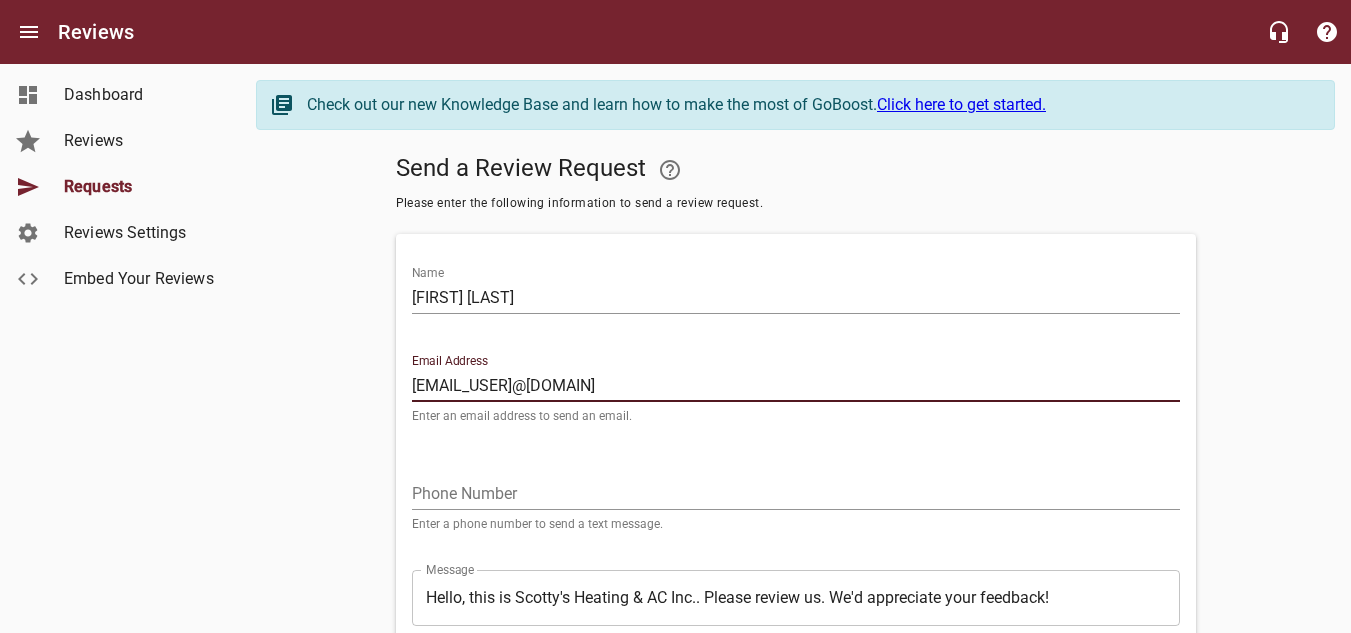 type on "[EMAIL_USER]@[DOMAIN]" 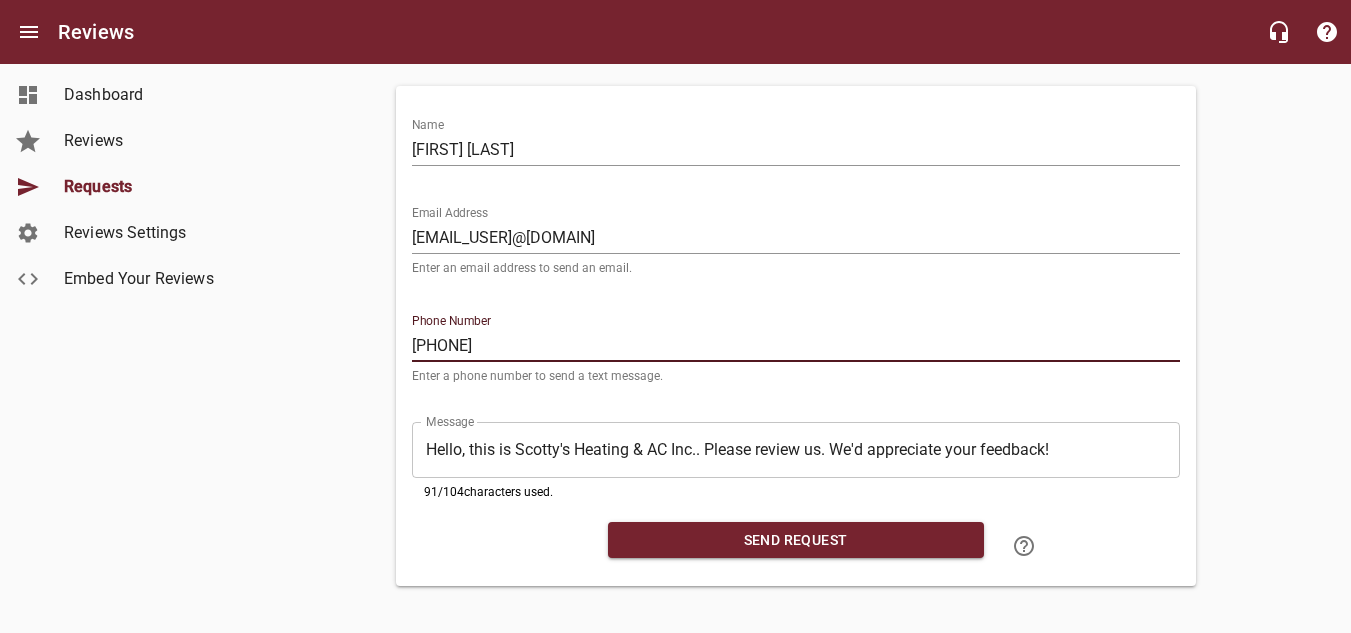 scroll, scrollTop: 159, scrollLeft: 0, axis: vertical 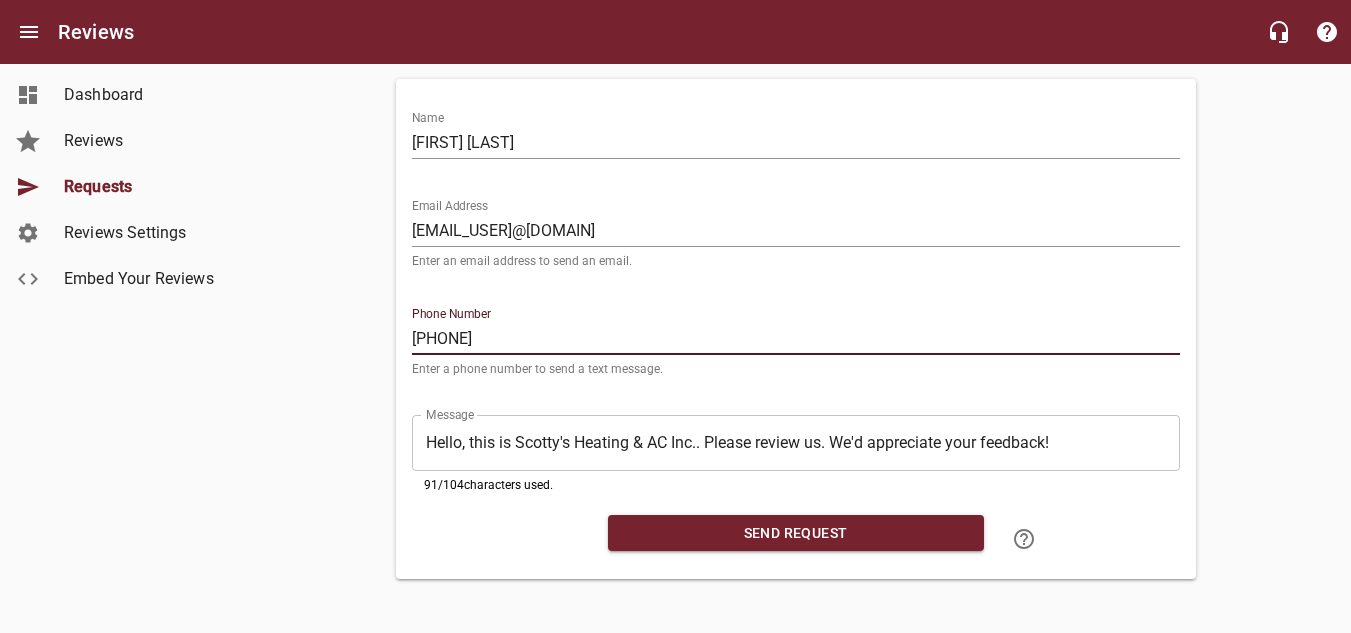 type on "[PHONE]" 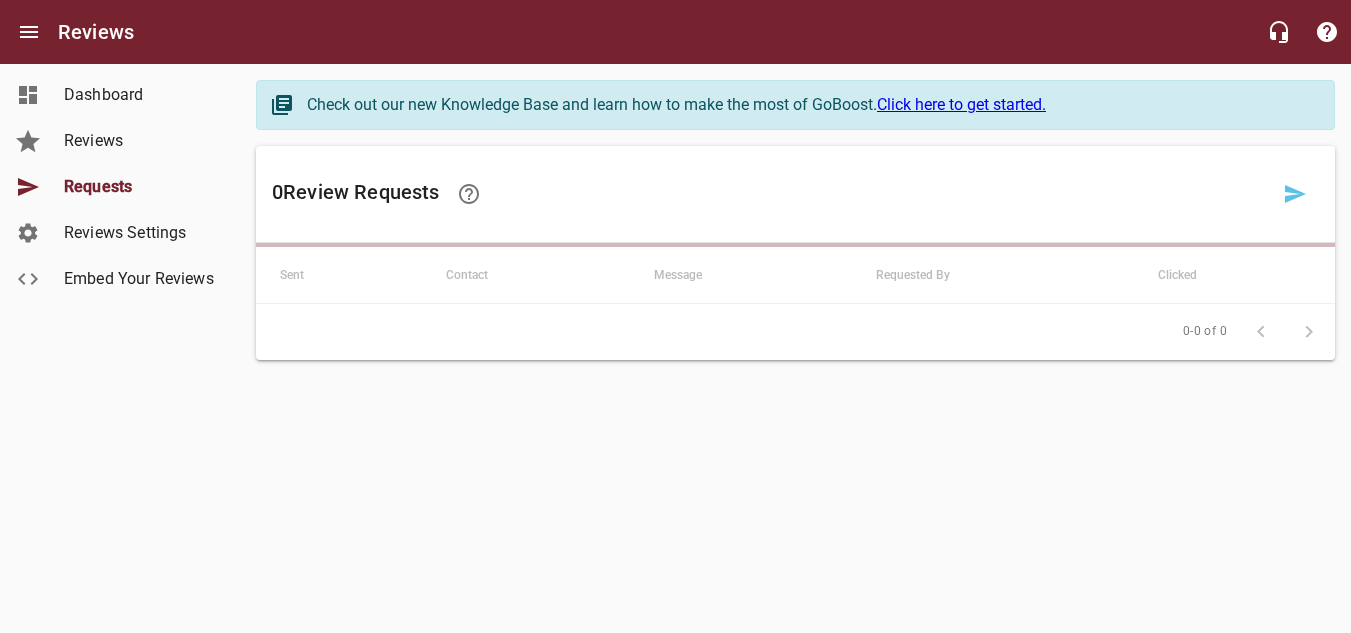 scroll, scrollTop: 0, scrollLeft: 0, axis: both 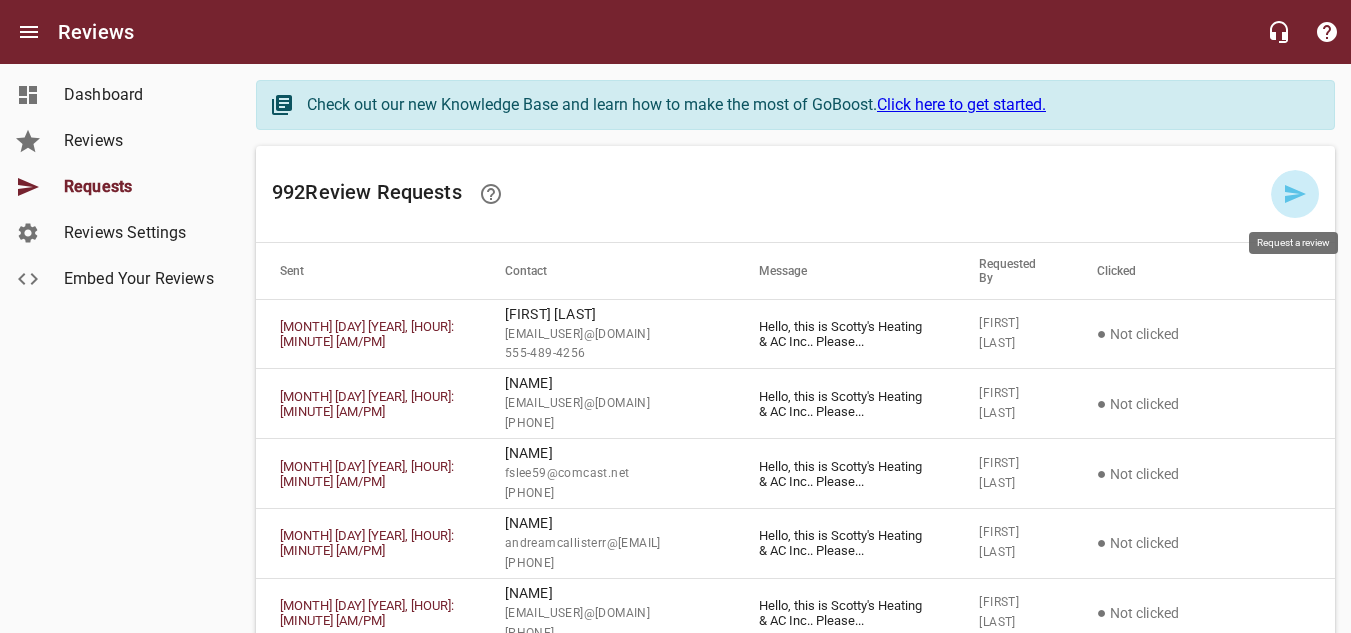 click 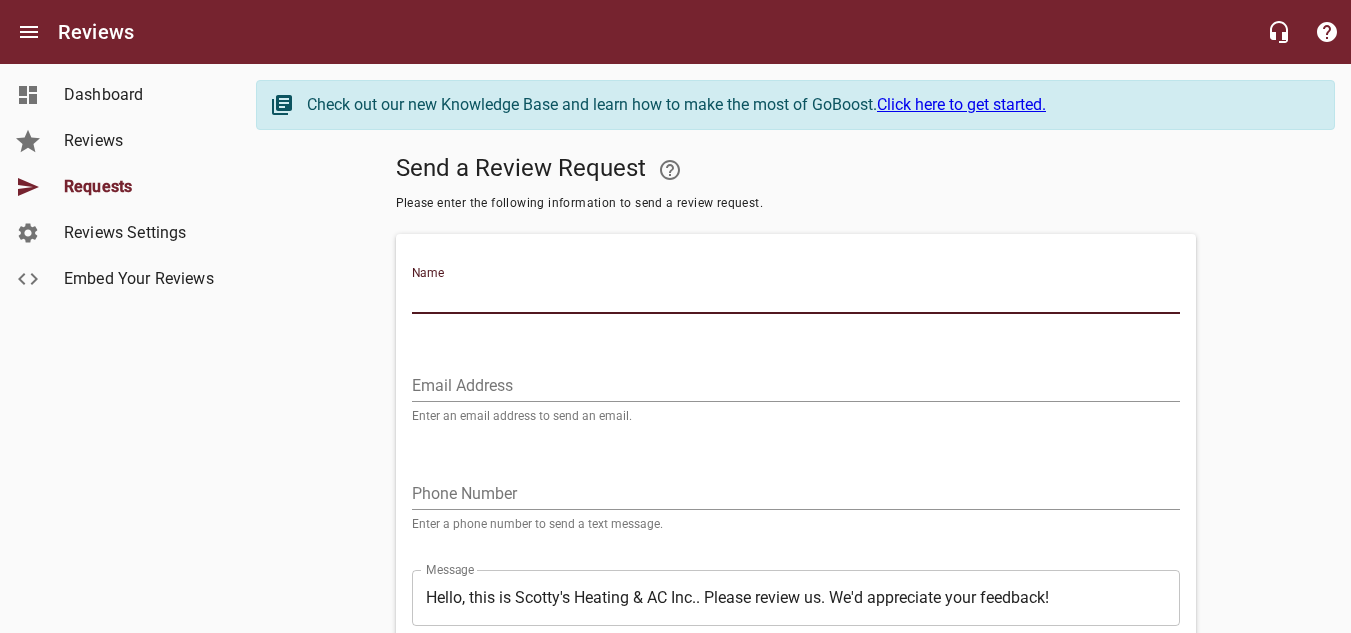 click on "Name" at bounding box center (796, 298) 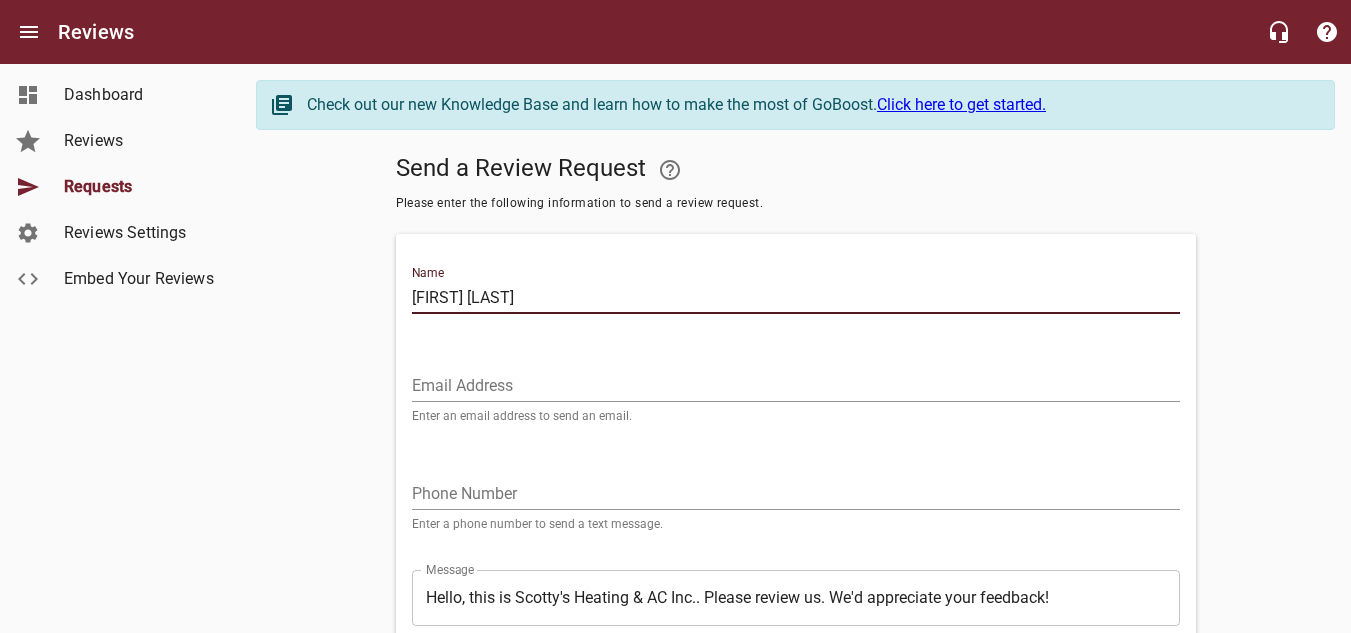 type on "[FIRST] [LAST]" 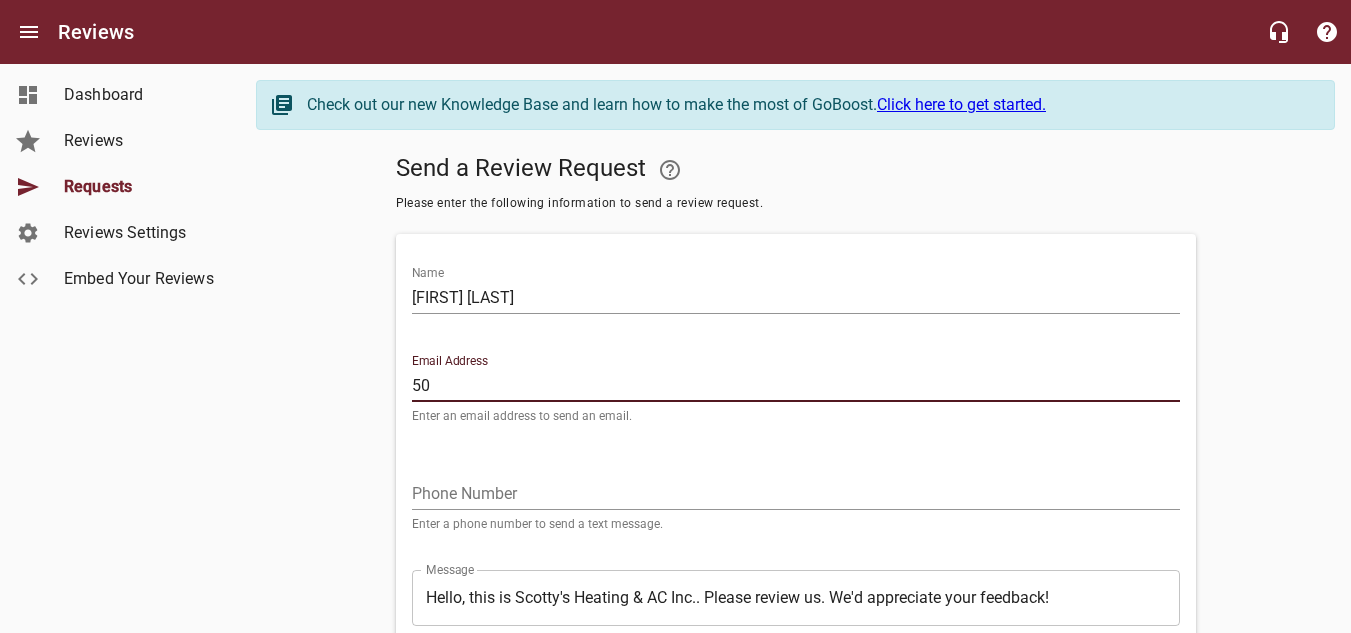 type on "5" 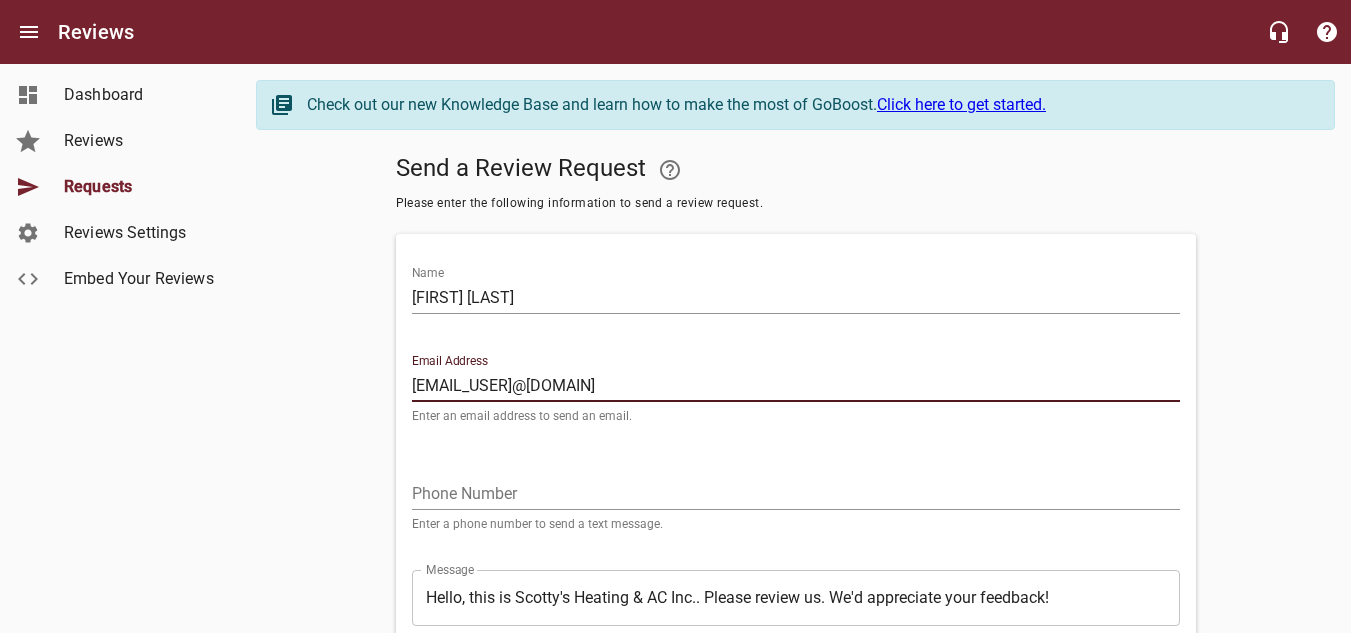 type on "[EMAIL_USER]@[DOMAIN]" 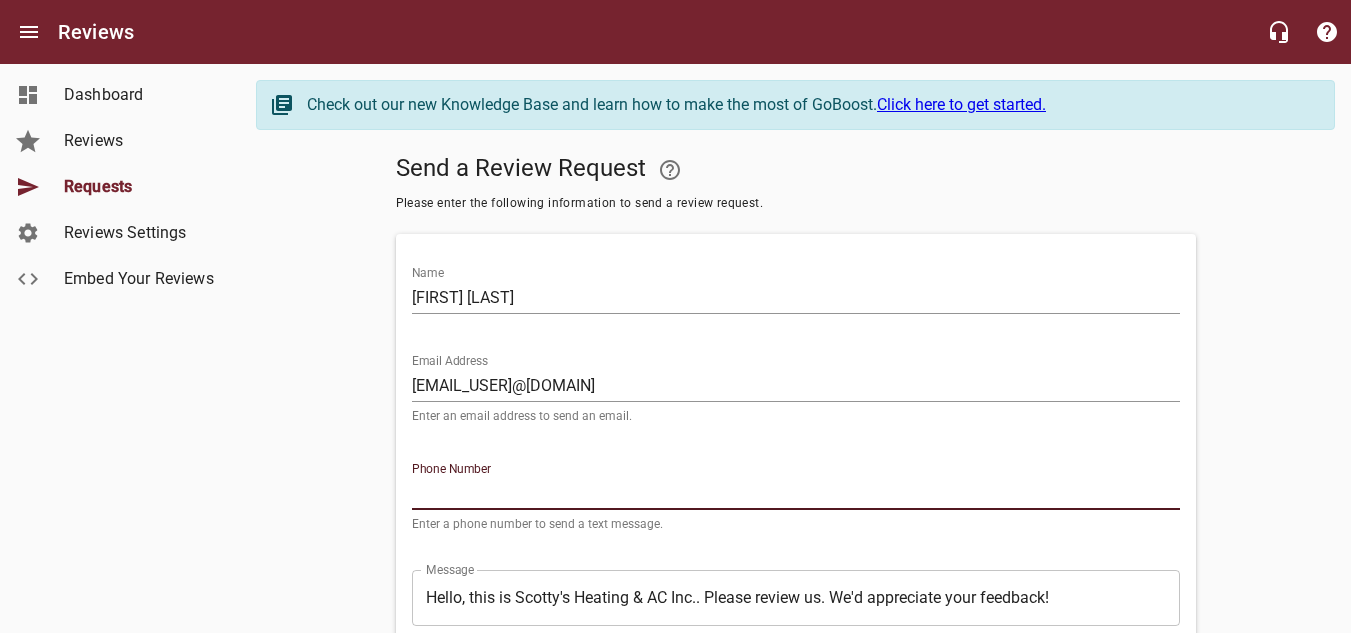 click at bounding box center (796, 494) 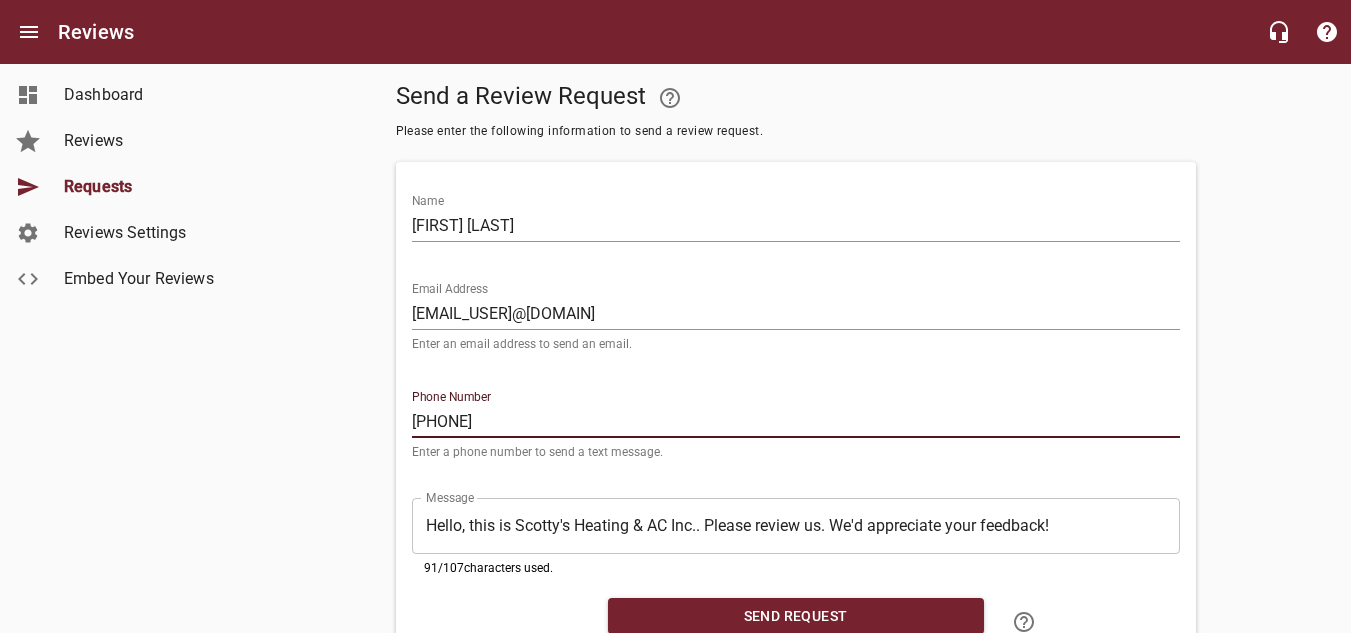 scroll, scrollTop: 159, scrollLeft: 0, axis: vertical 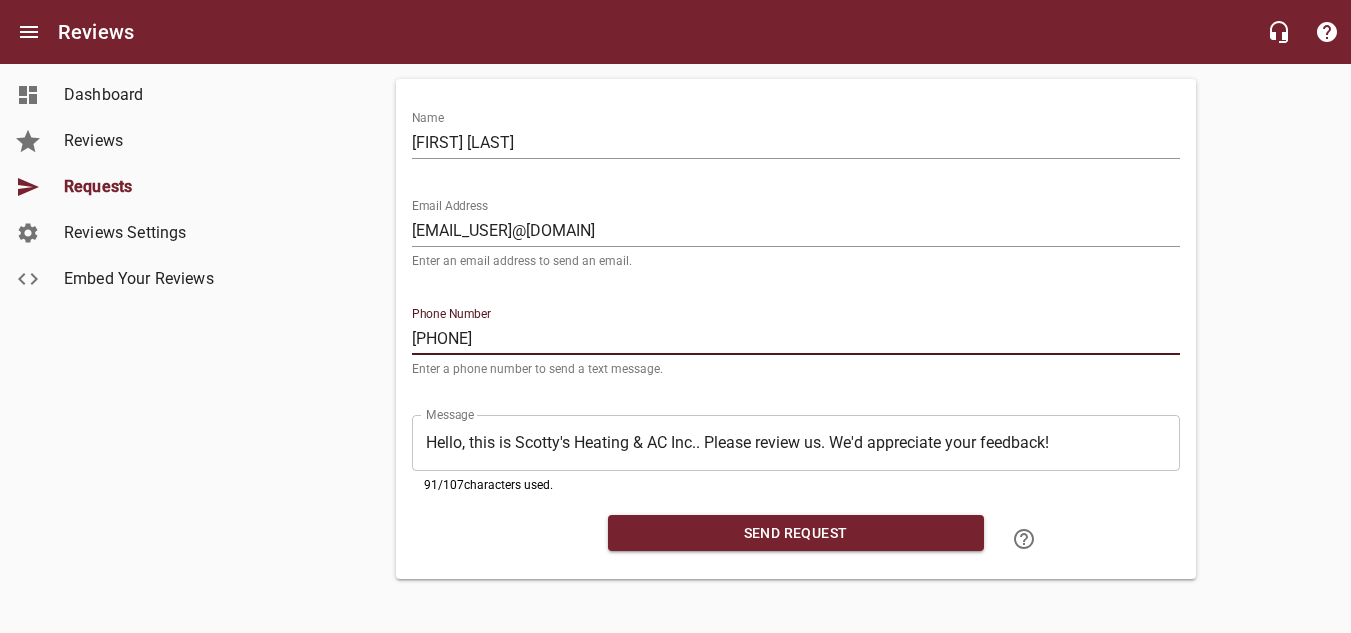 type on "[PHONE]" 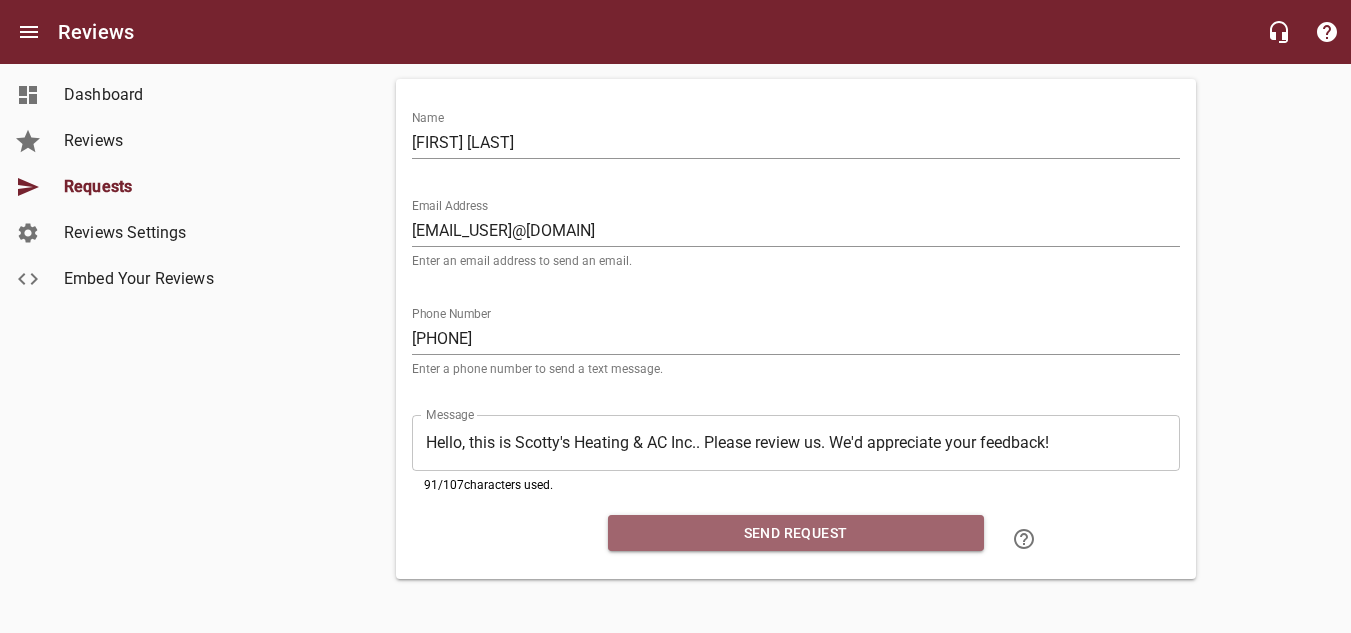 click on "Send Request" at bounding box center (796, 533) 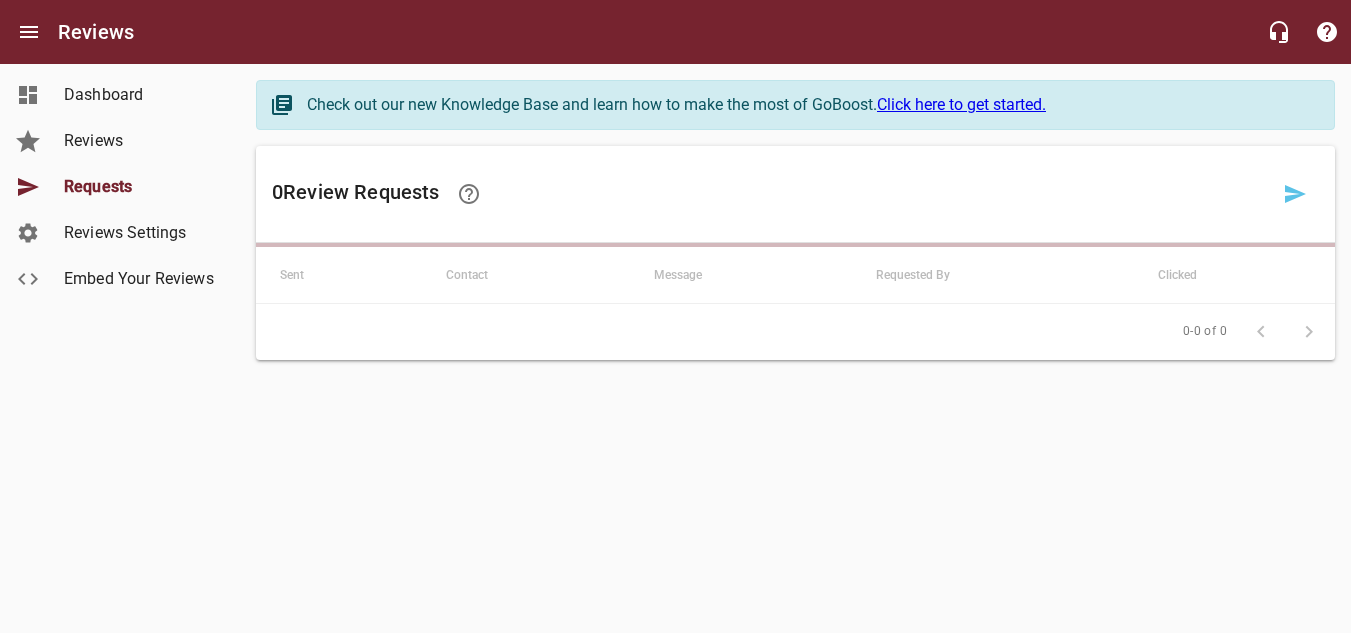 scroll, scrollTop: 0, scrollLeft: 0, axis: both 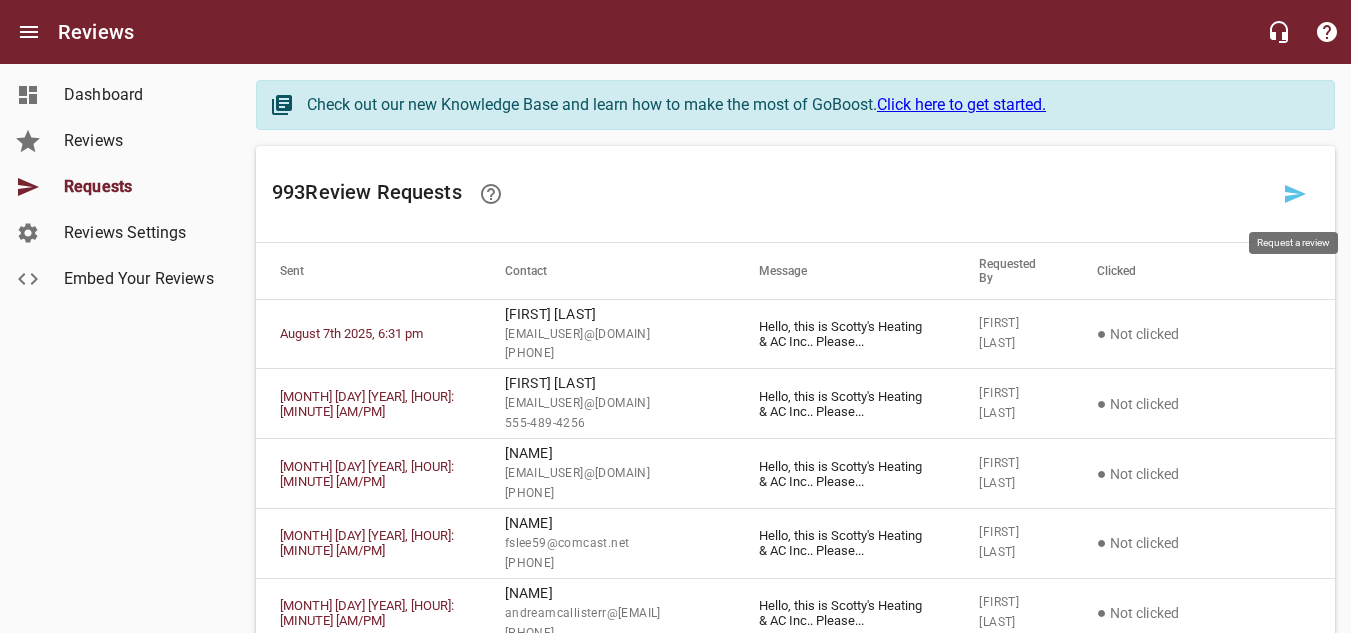 click 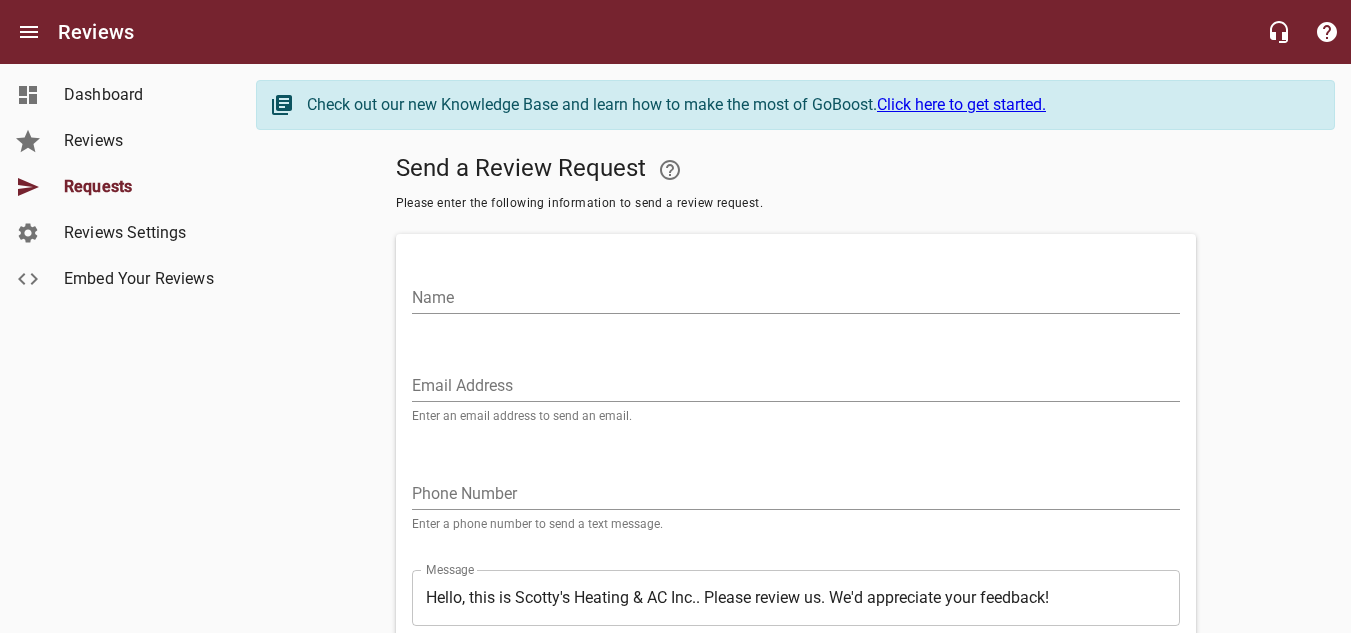 click on "Name" at bounding box center [796, 298] 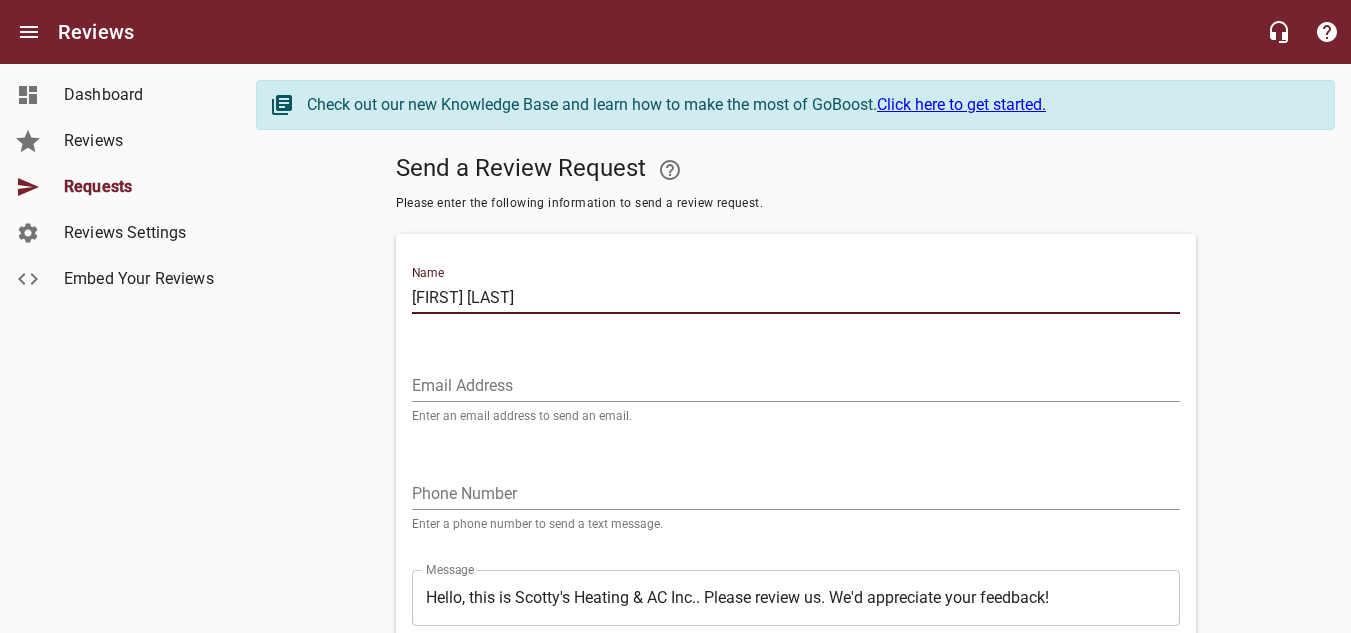 type on "[FIRST] [LAST]" 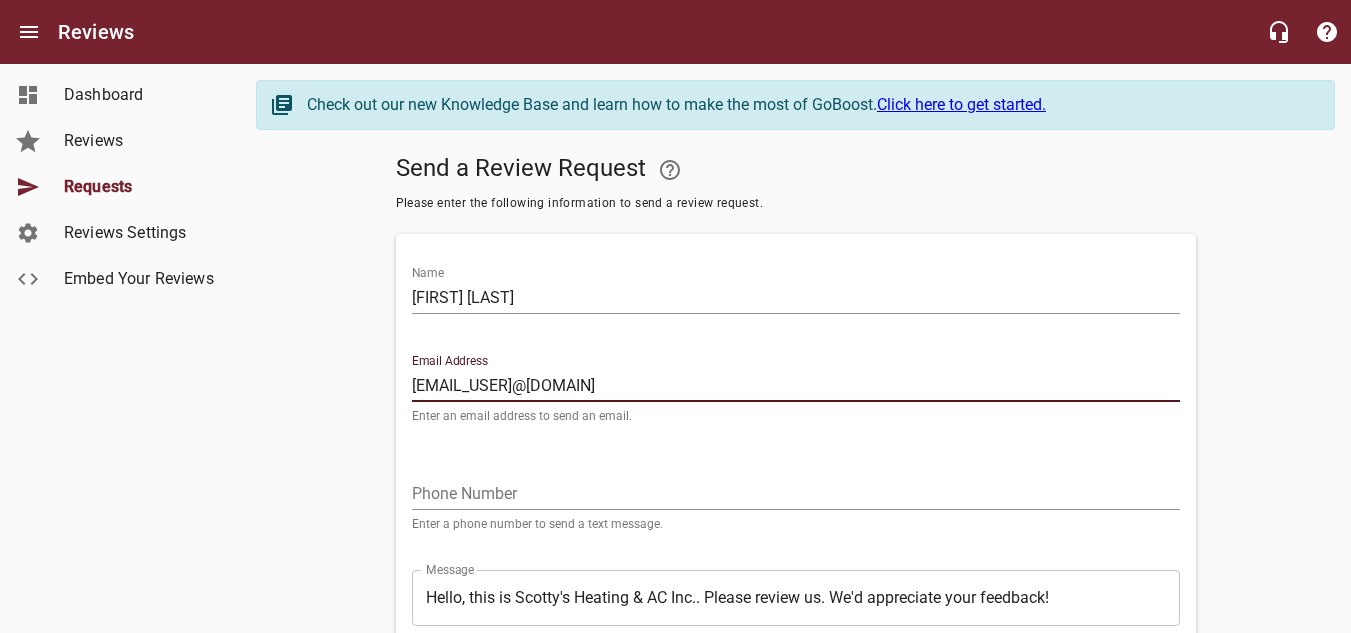 type on "[EMAIL_USER]@[DOMAIN]" 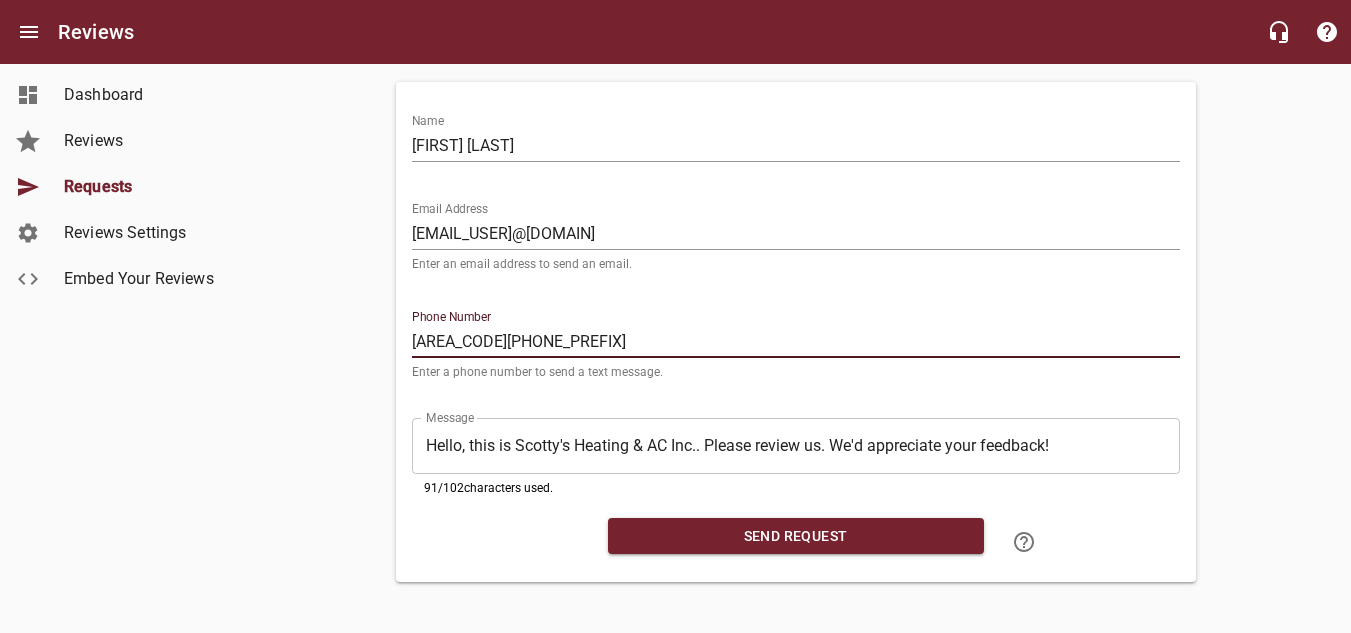 scroll, scrollTop: 159, scrollLeft: 0, axis: vertical 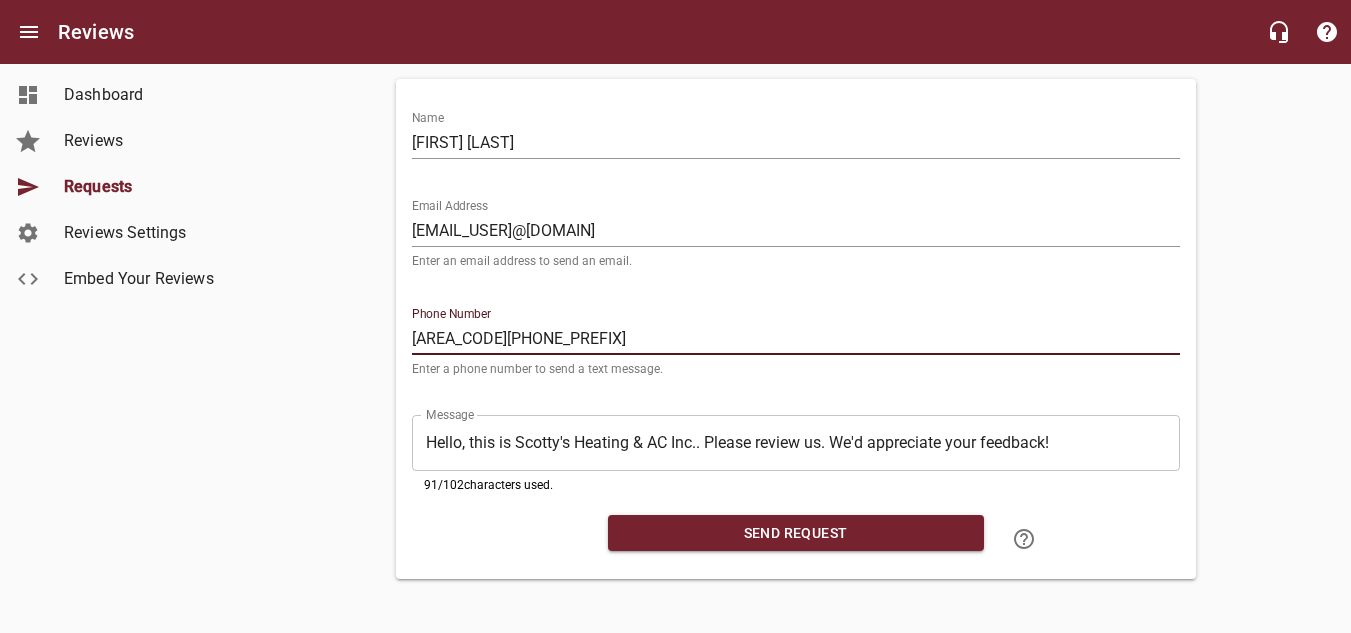 type on "[AREA_CODE][PHONE_PREFIX]" 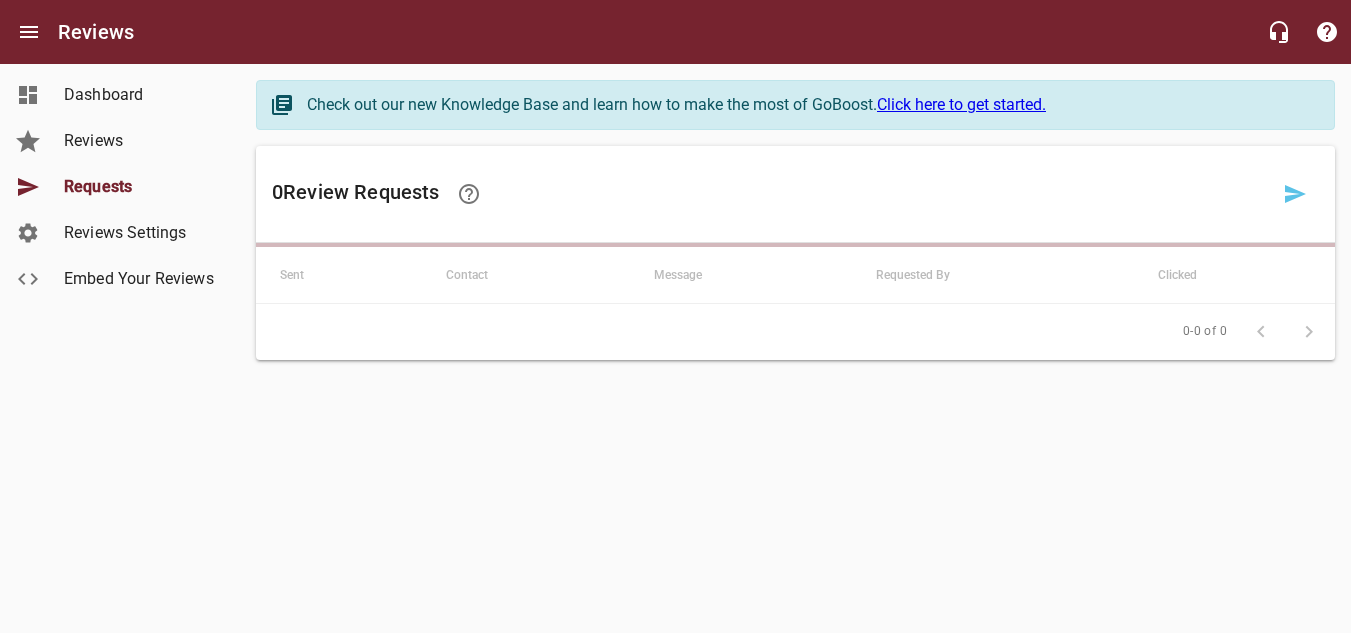 scroll, scrollTop: 0, scrollLeft: 0, axis: both 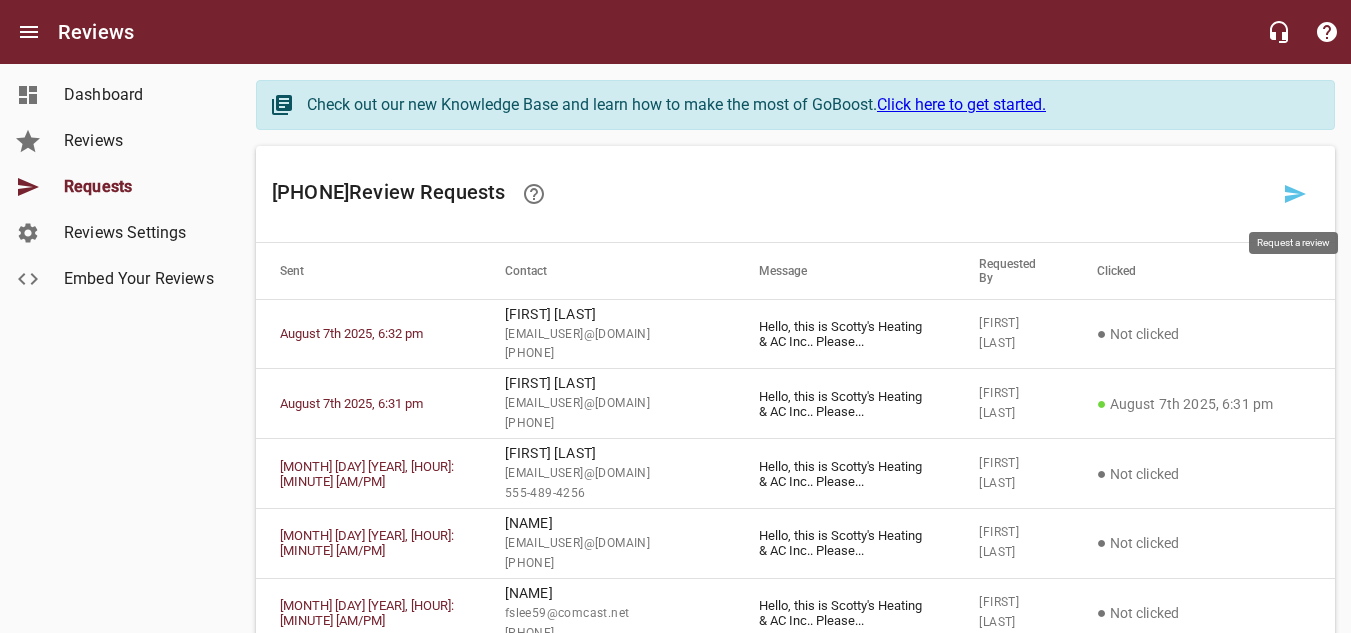 click 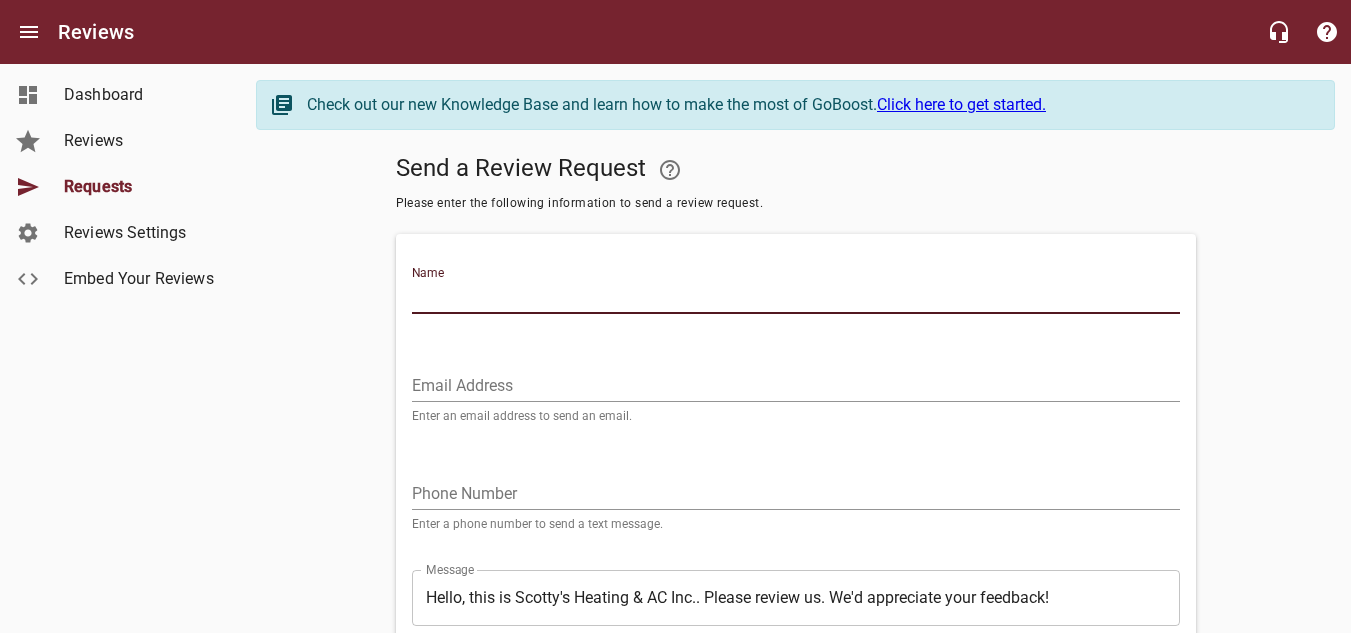 click on "Name" at bounding box center [796, 298] 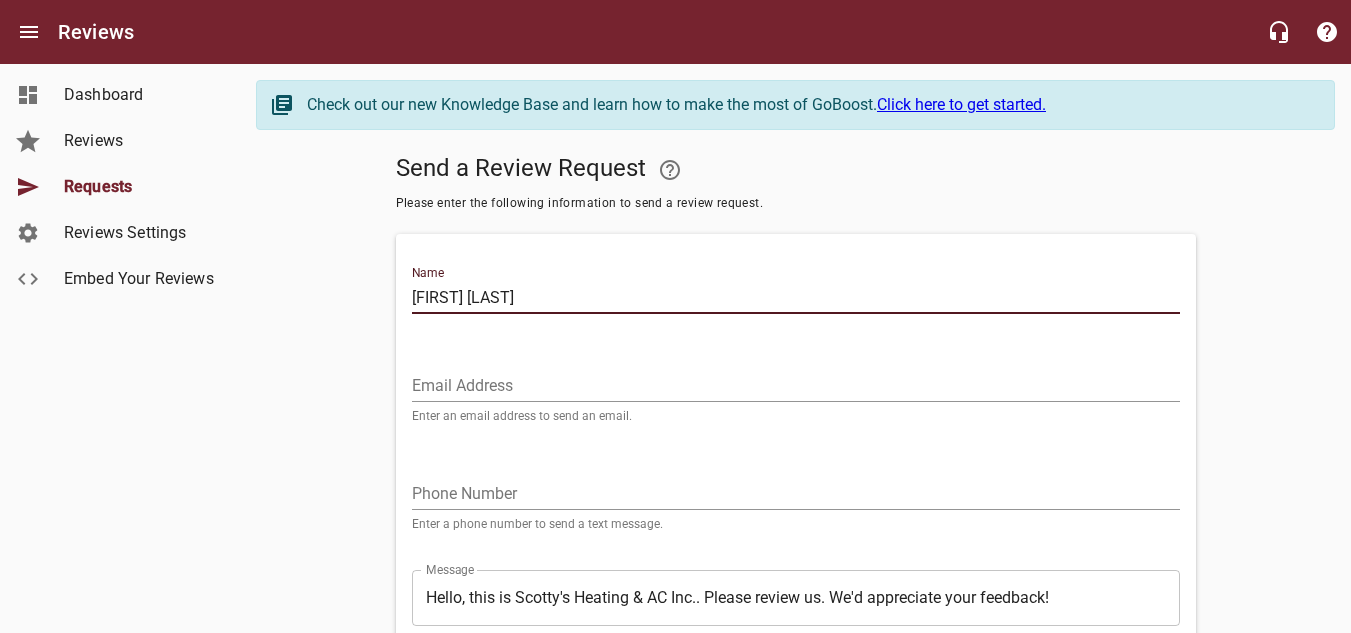 type on "[FIRST] [LAST]" 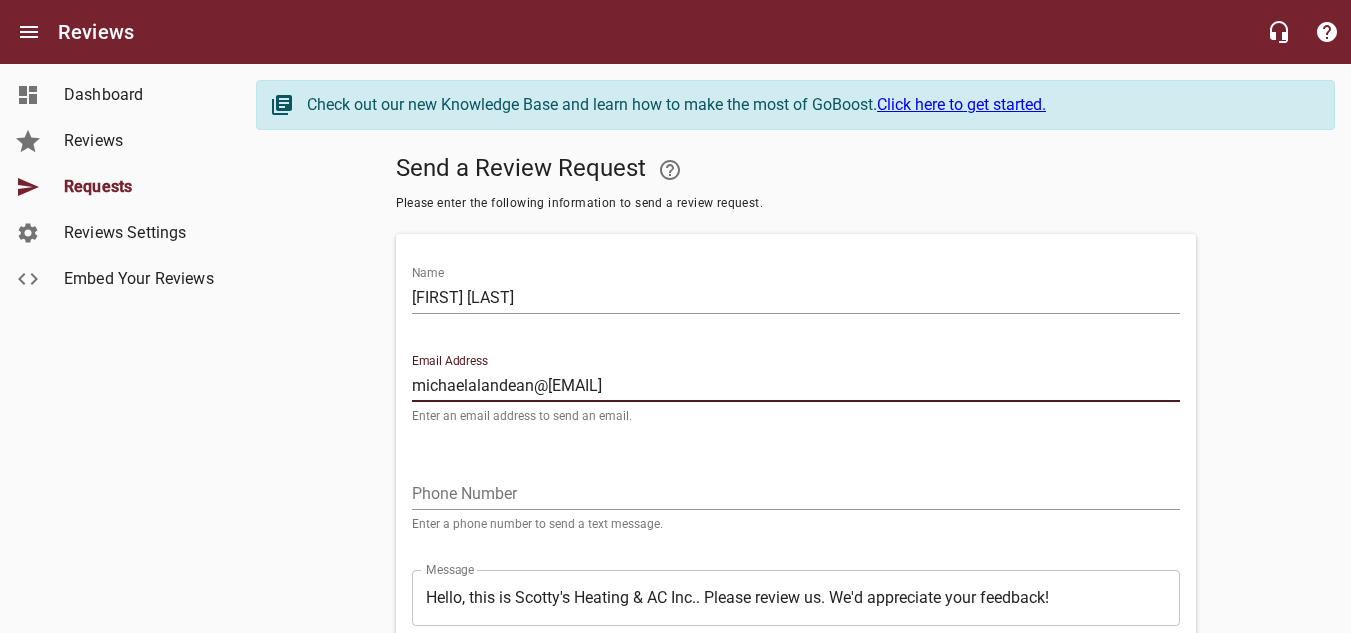 type on "michaelalandean@[EMAIL]" 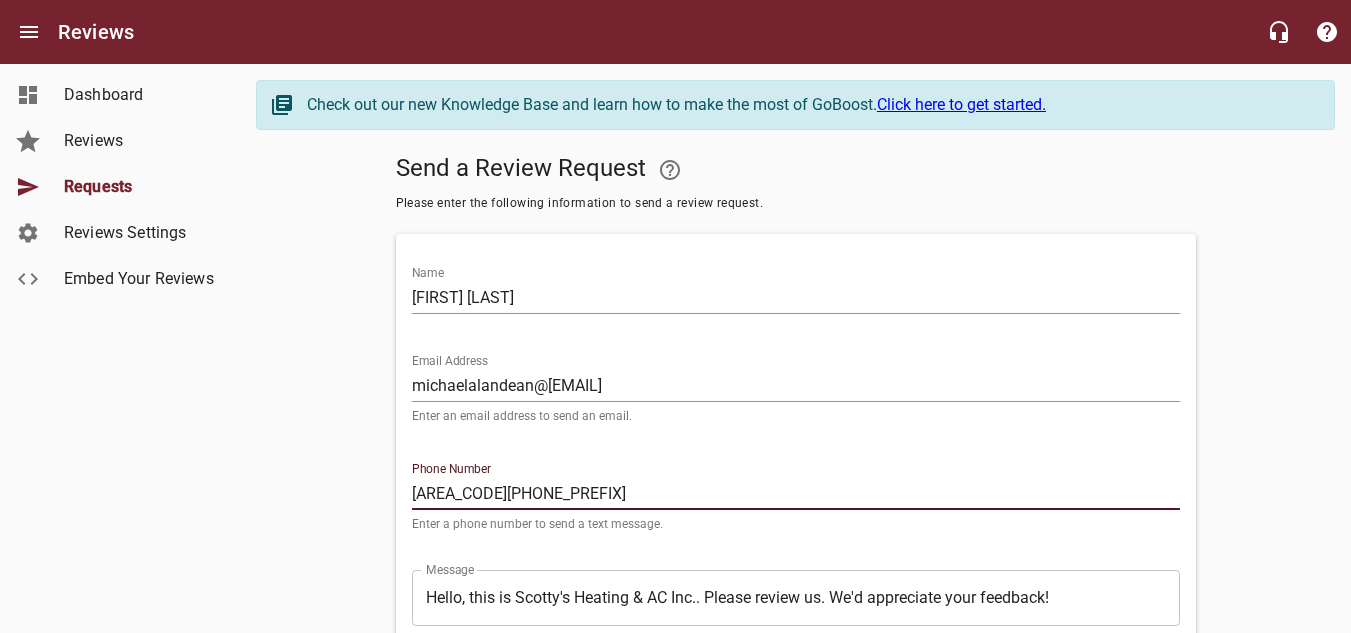scroll, scrollTop: 159, scrollLeft: 0, axis: vertical 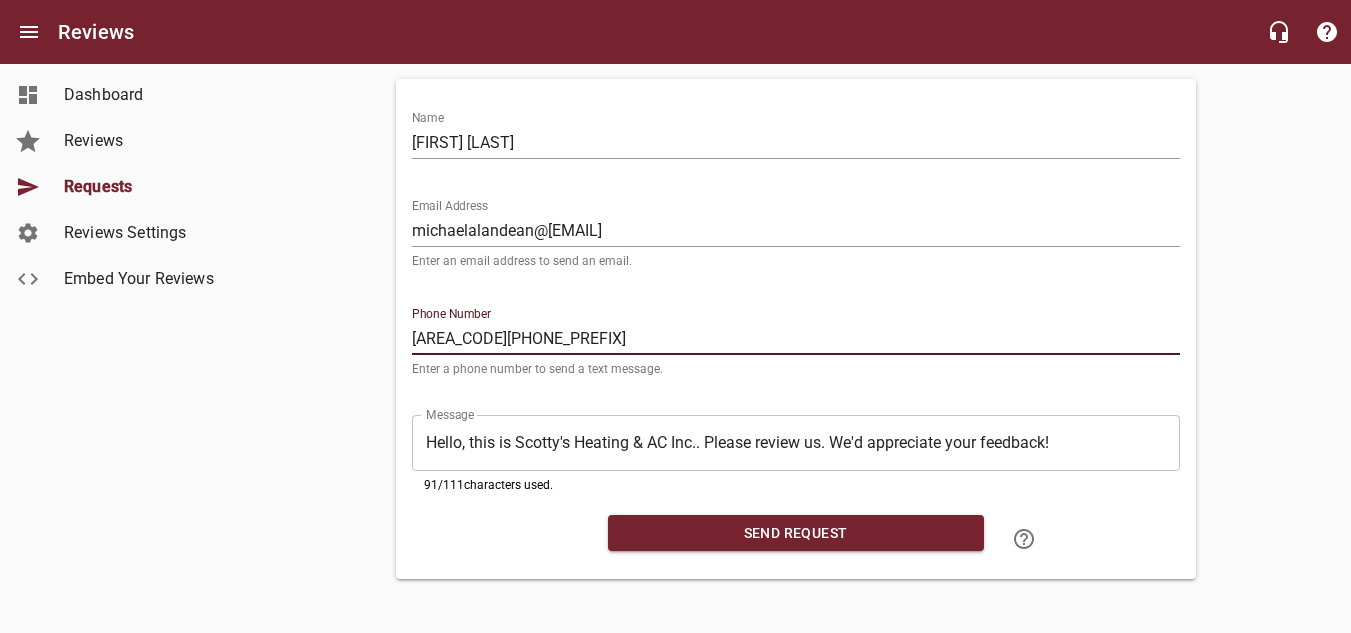 type on "[AREA_CODE][PHONE_PREFIX]" 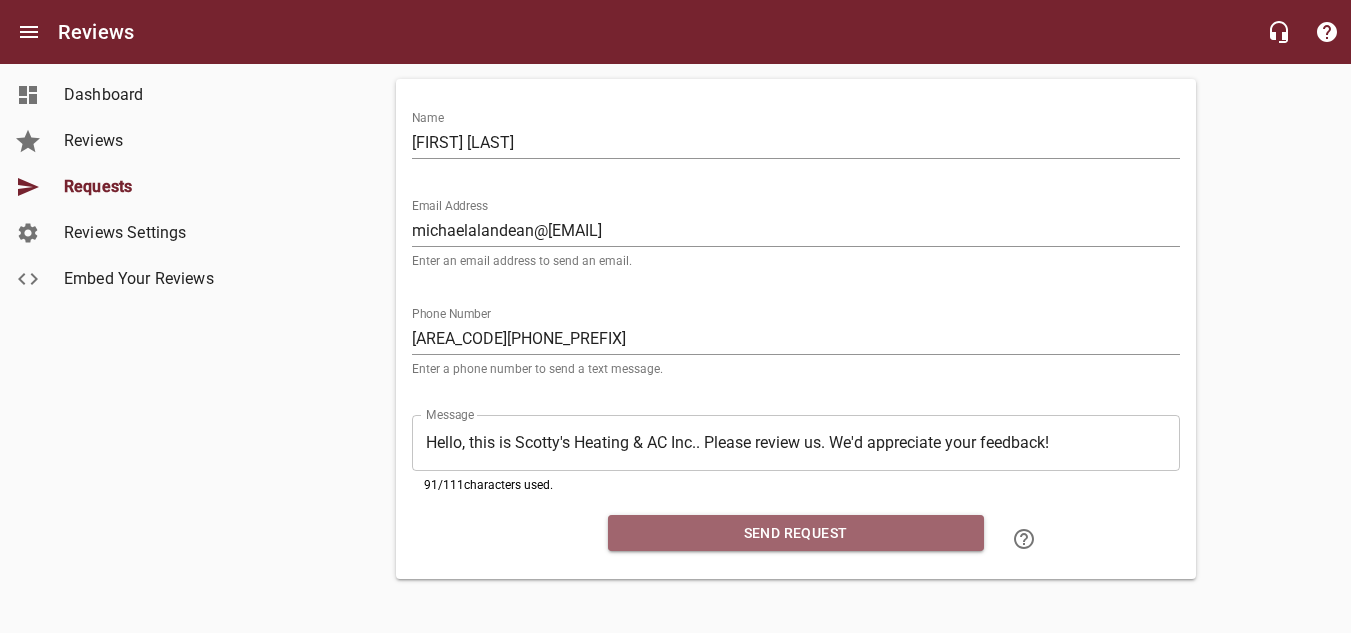 click on "Send Request" at bounding box center [796, 533] 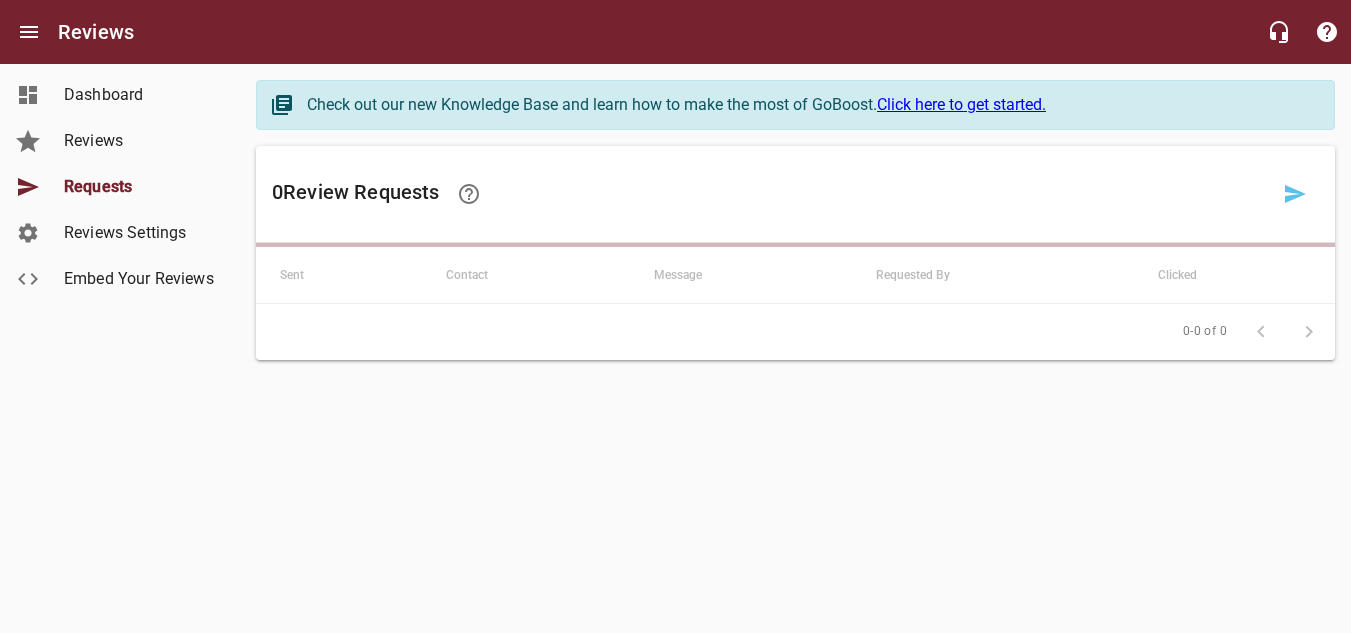 scroll, scrollTop: 0, scrollLeft: 0, axis: both 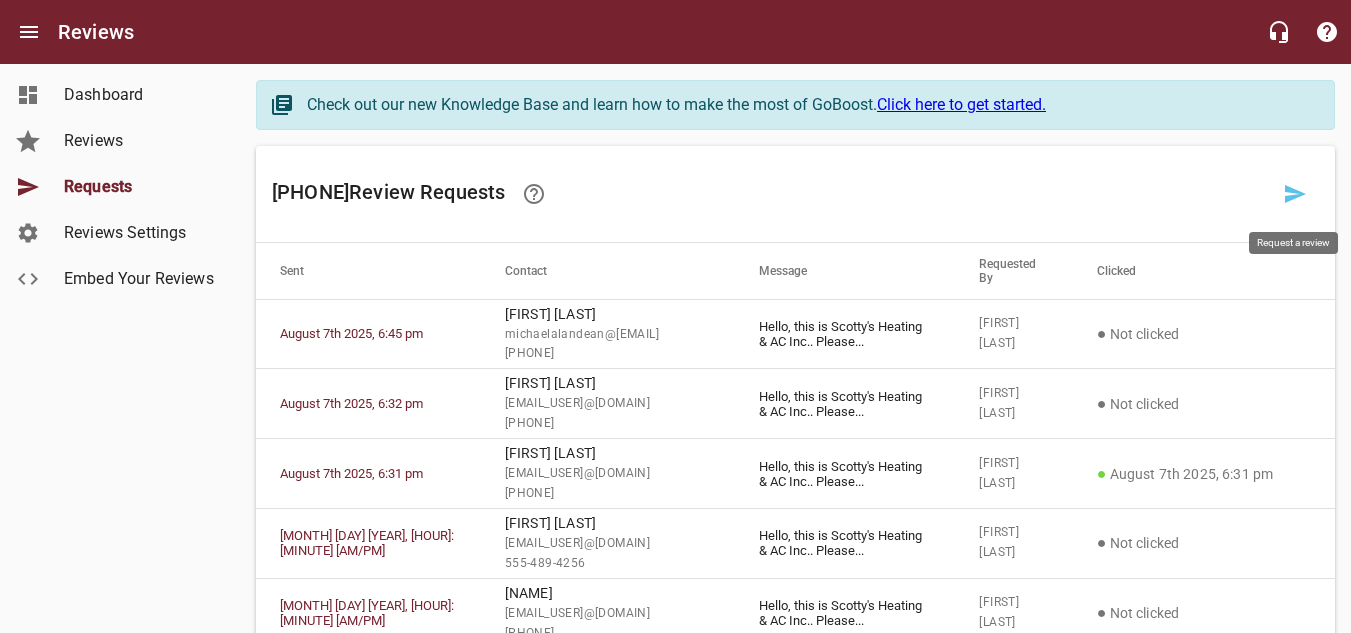 click 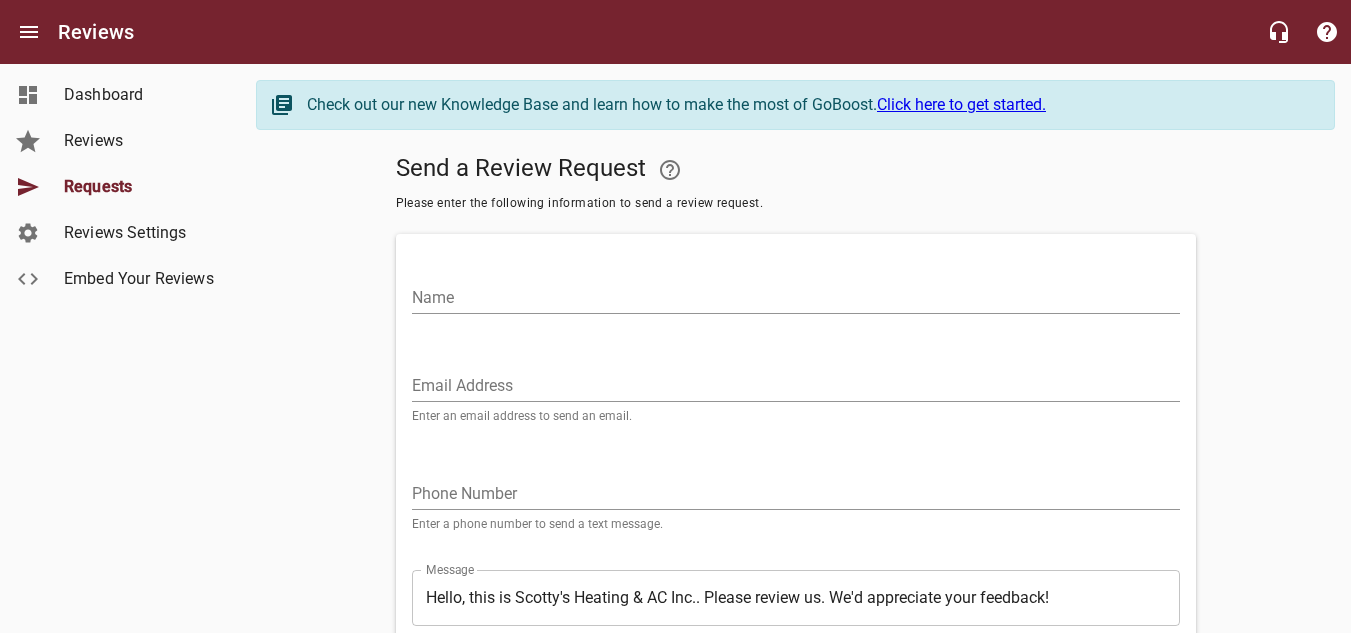 click on "Name" at bounding box center [796, 298] 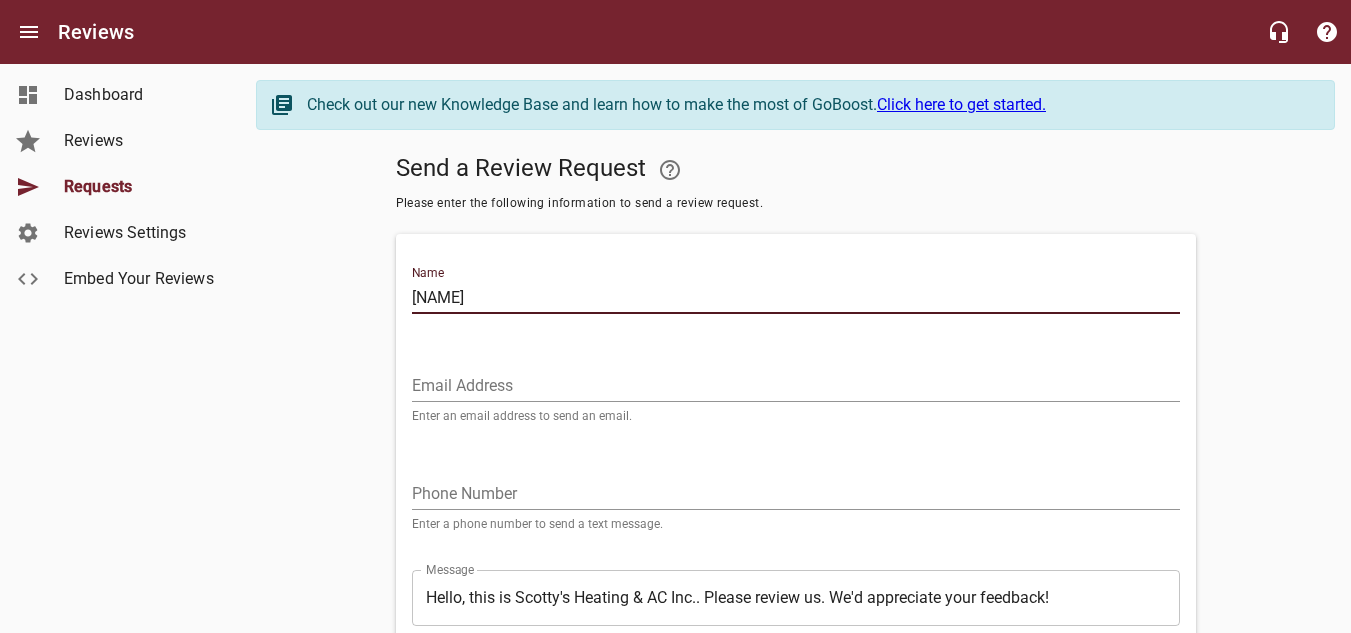 type on "[NAME]" 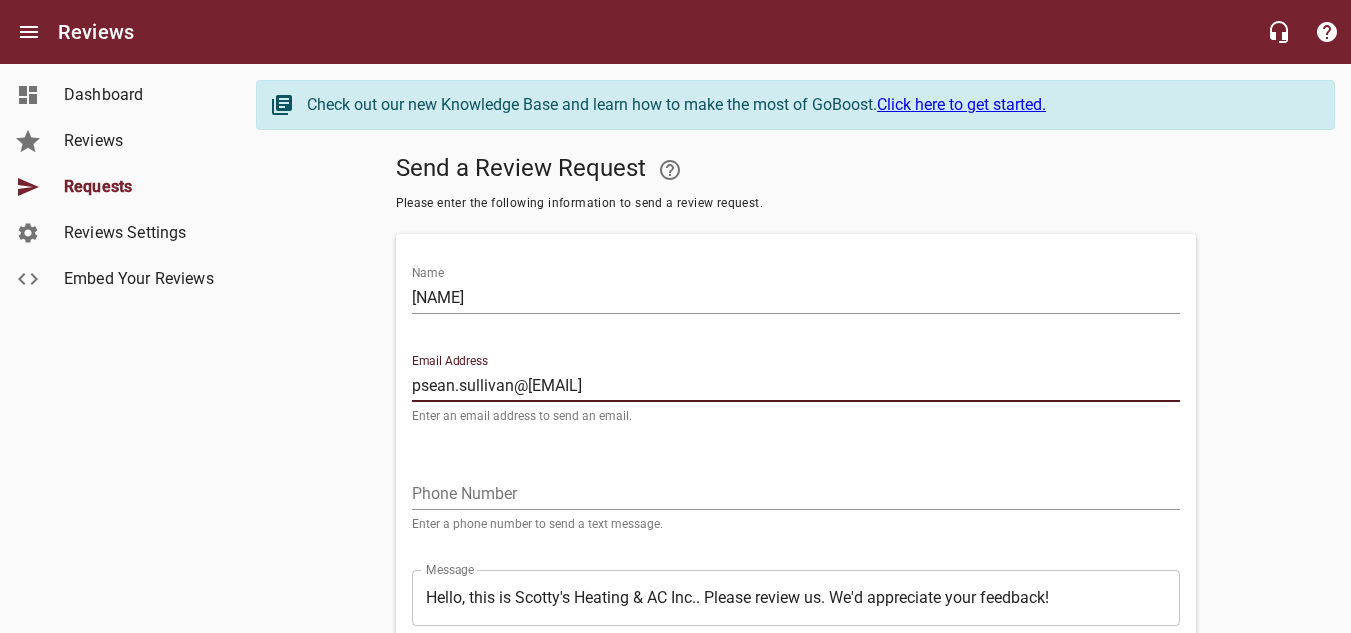 type on "psean.sullivan@[EMAIL]" 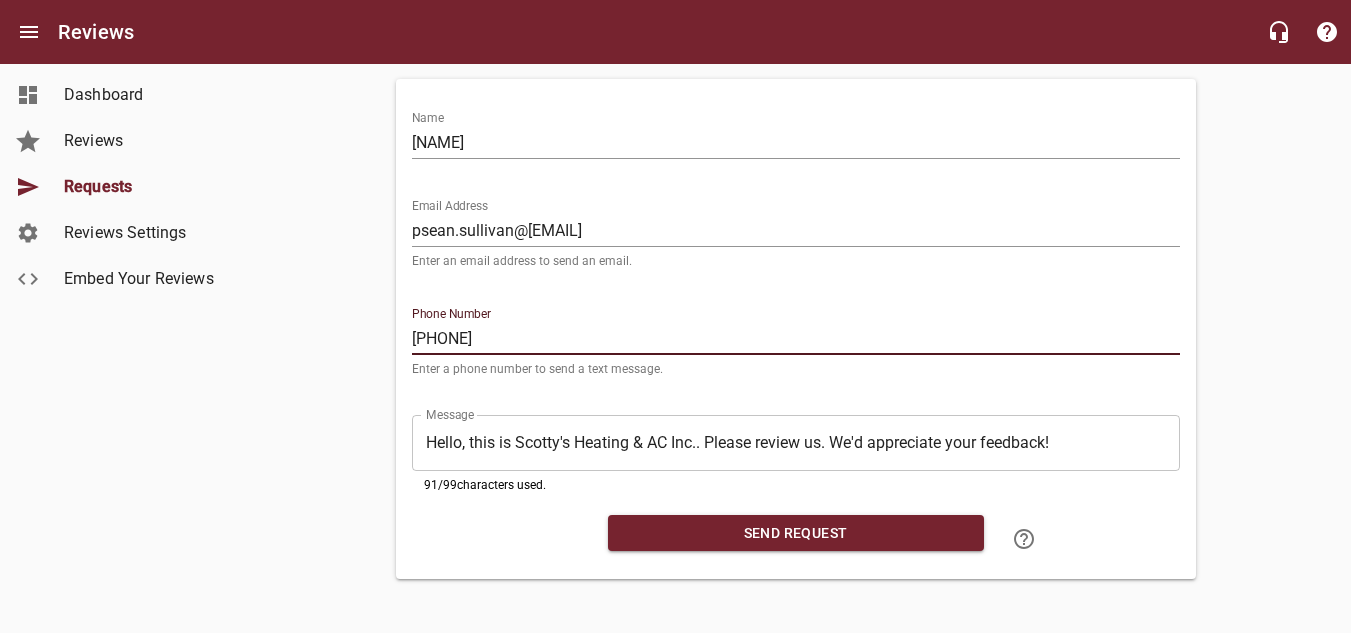 scroll, scrollTop: 159, scrollLeft: 0, axis: vertical 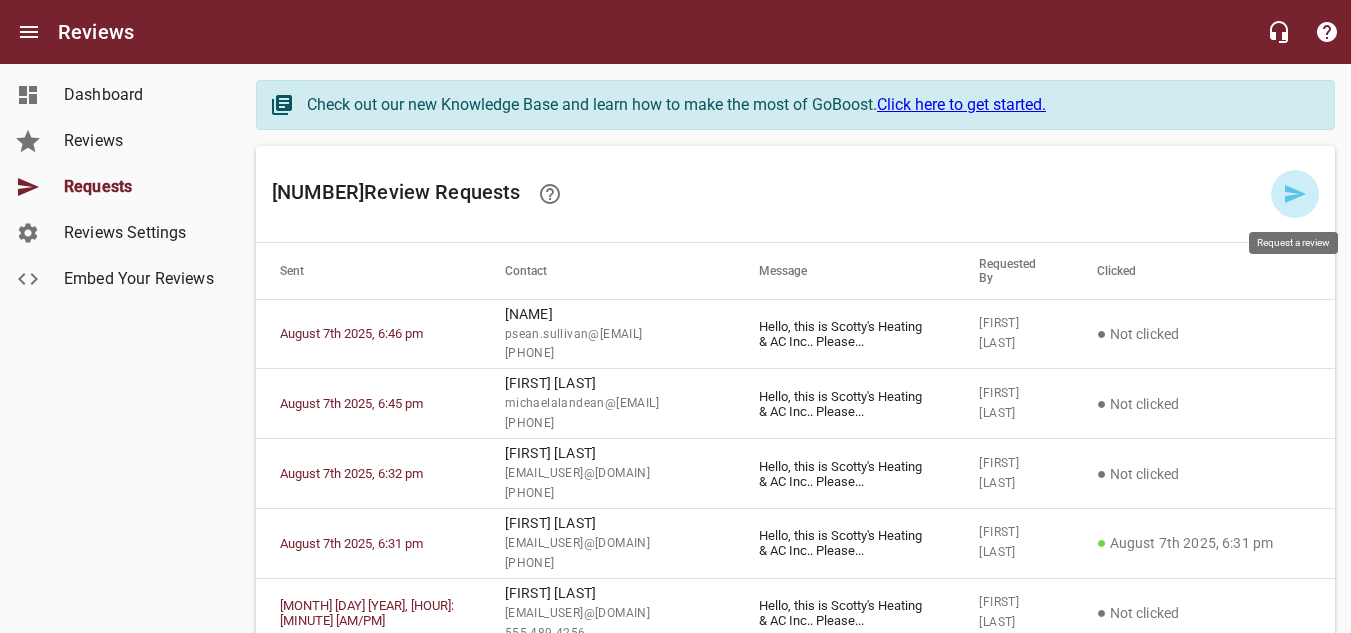 click 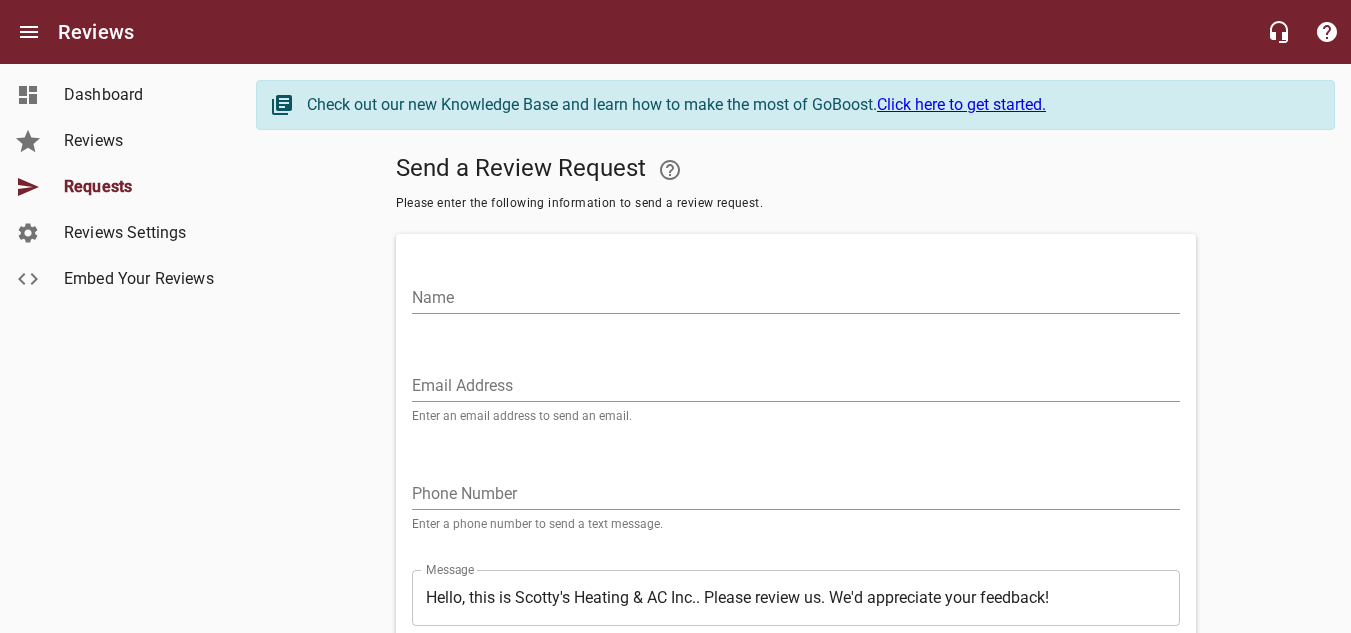 click on "Name" at bounding box center (796, 298) 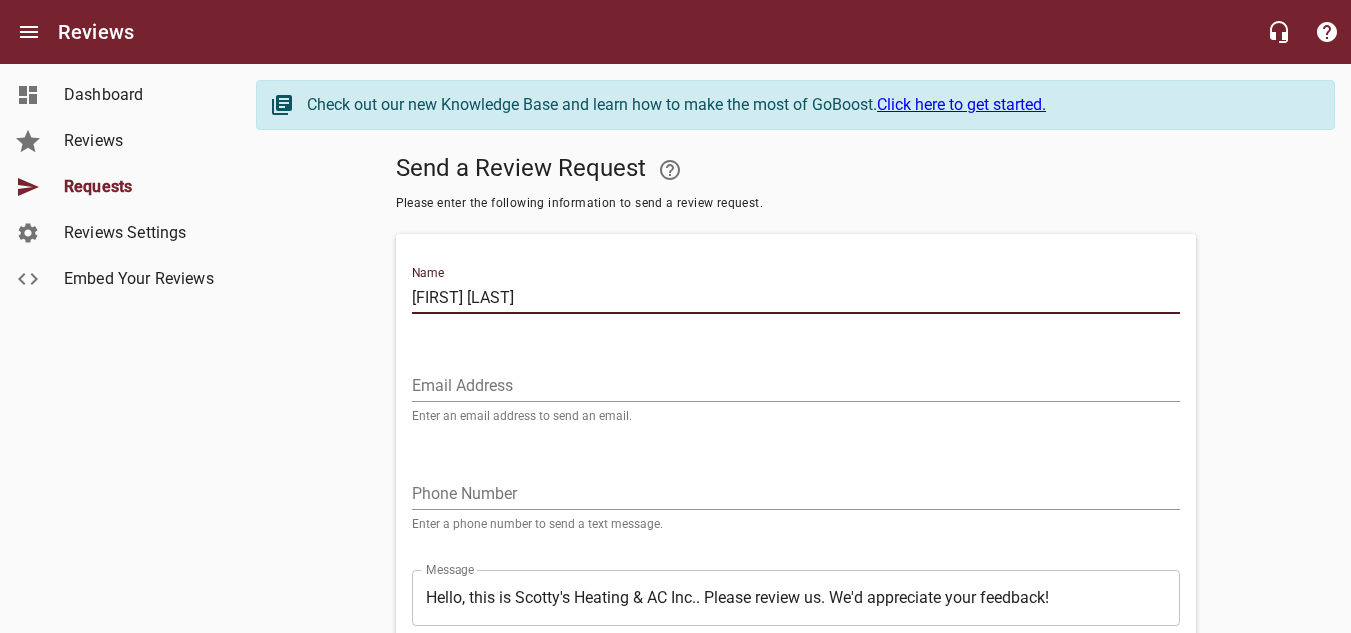 type on "[FIRST] [LAST]" 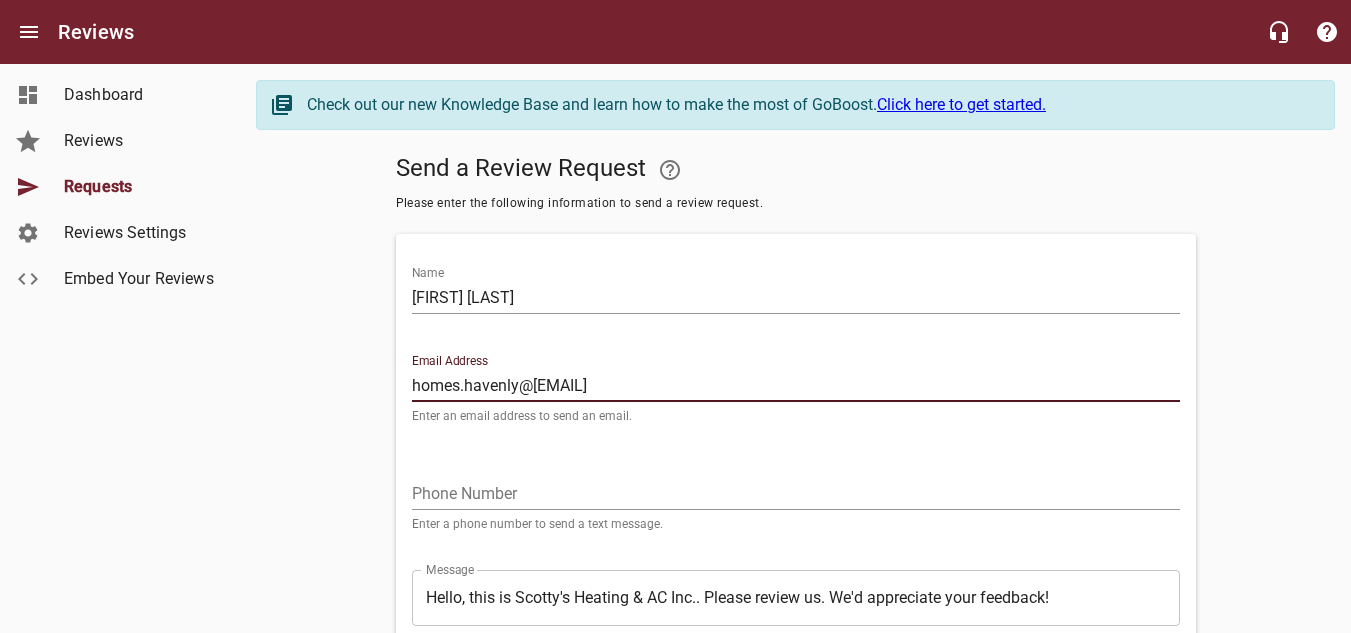 type on "homes.havenly@[EMAIL]" 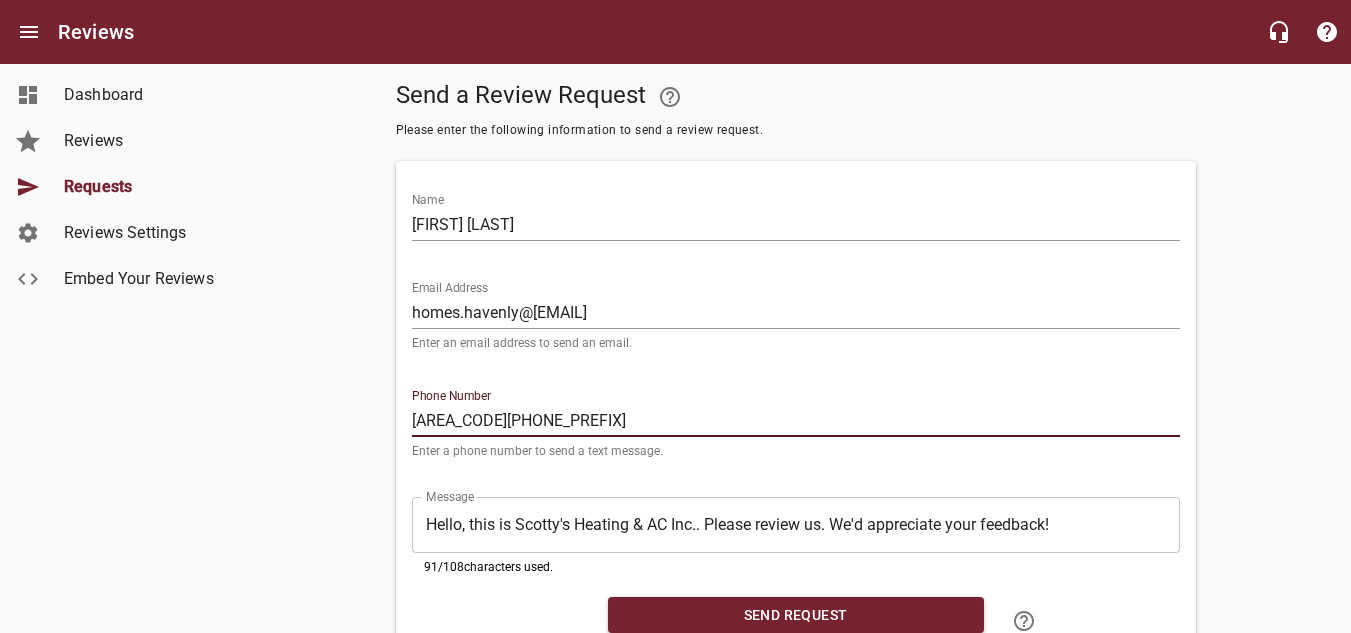scroll, scrollTop: 159, scrollLeft: 0, axis: vertical 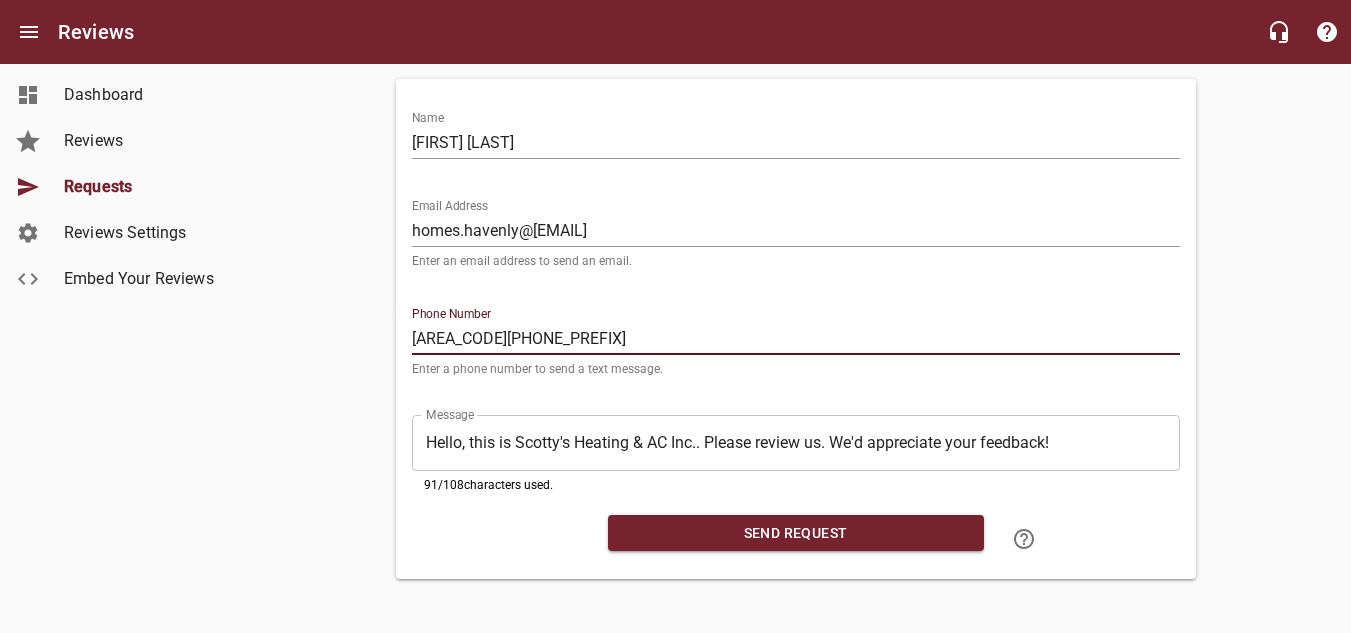 type on "[AREA_CODE][PHONE_PREFIX]" 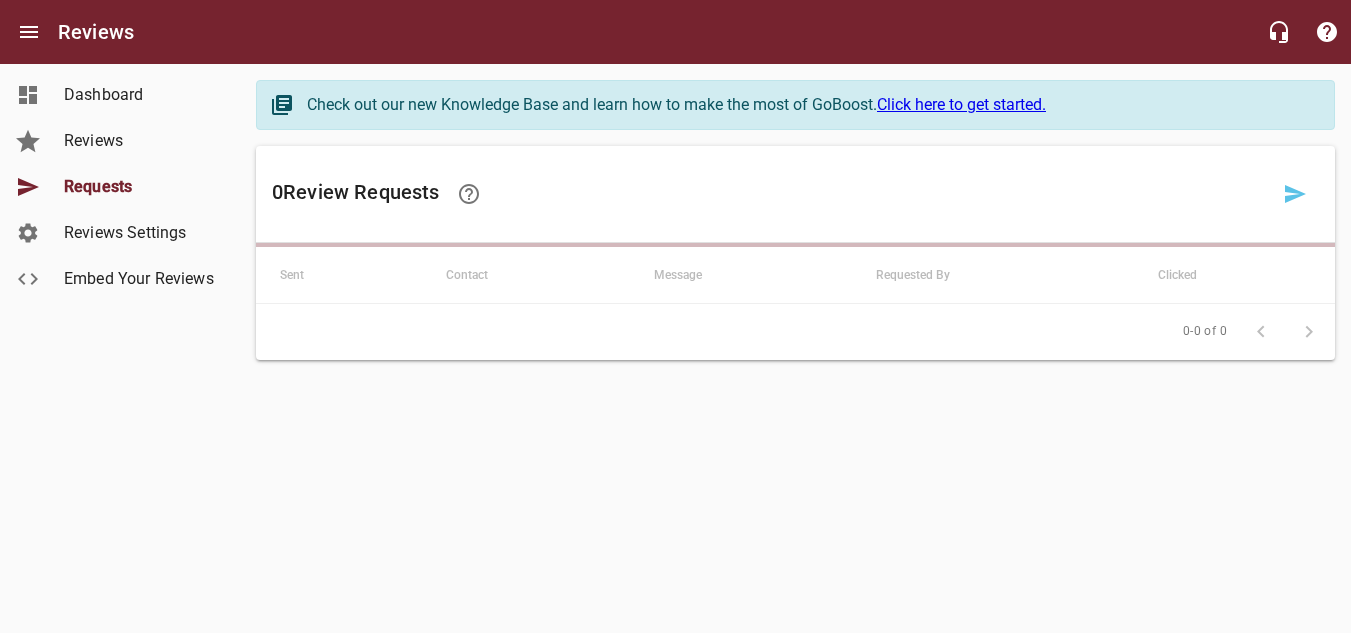 scroll, scrollTop: 0, scrollLeft: 0, axis: both 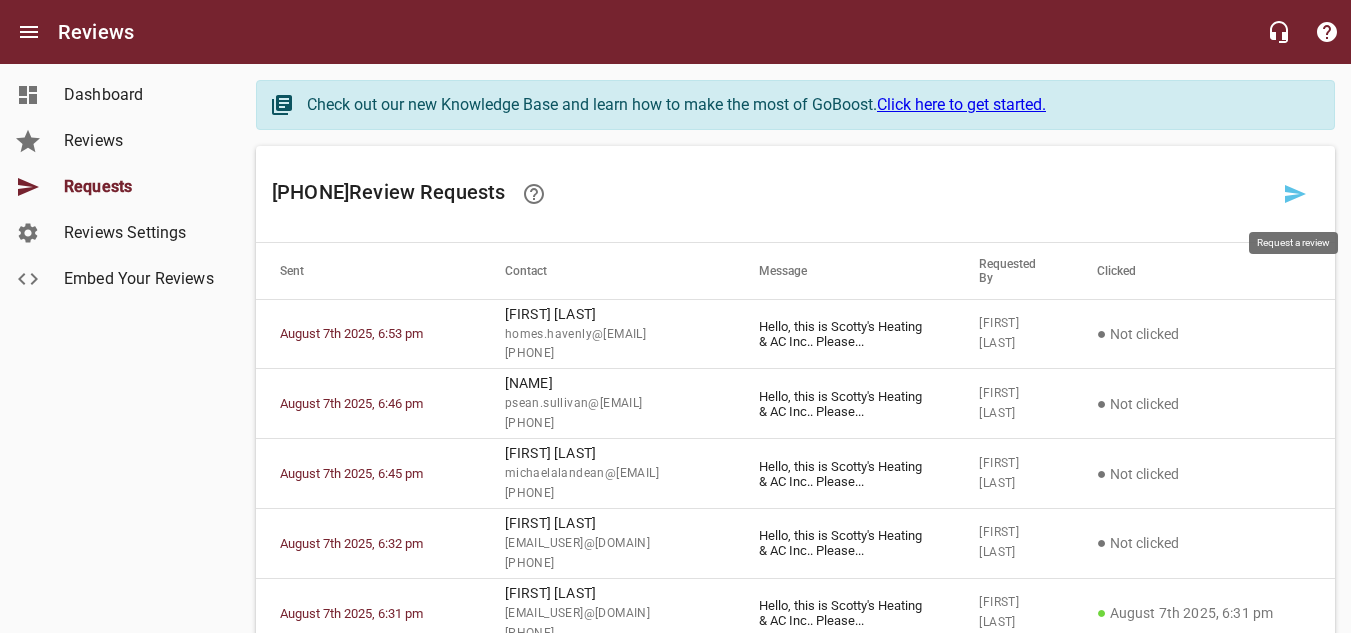 click 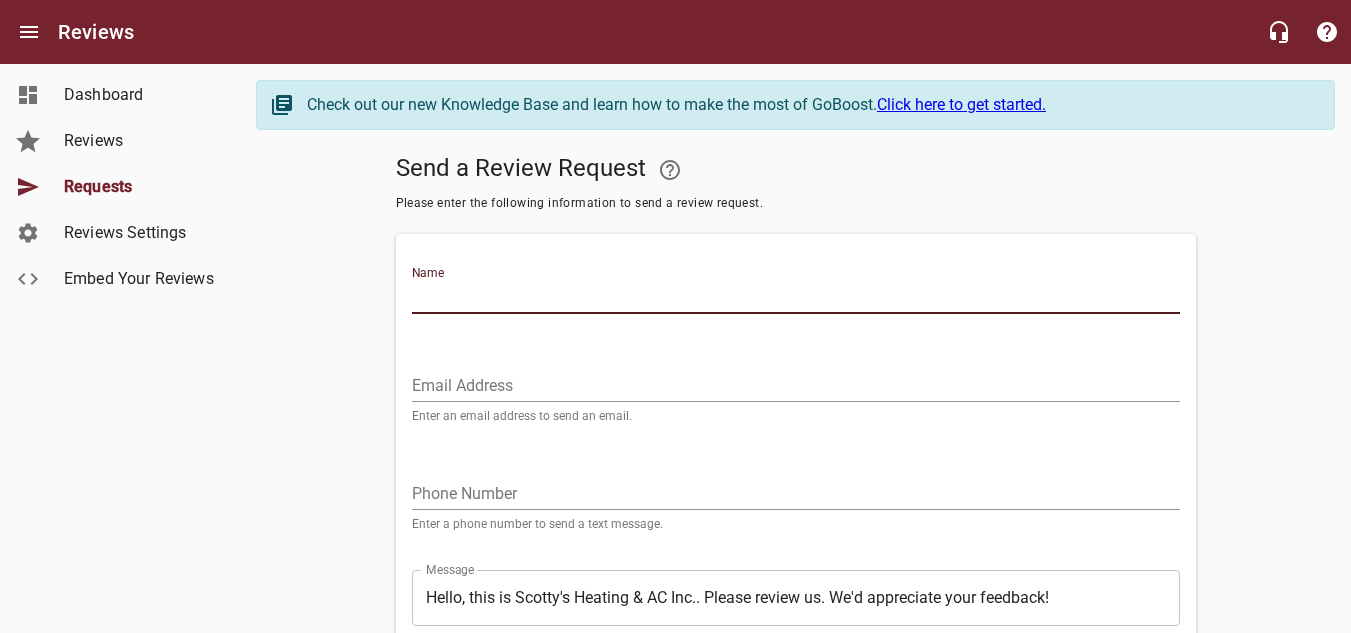 click on "Name" at bounding box center [796, 298] 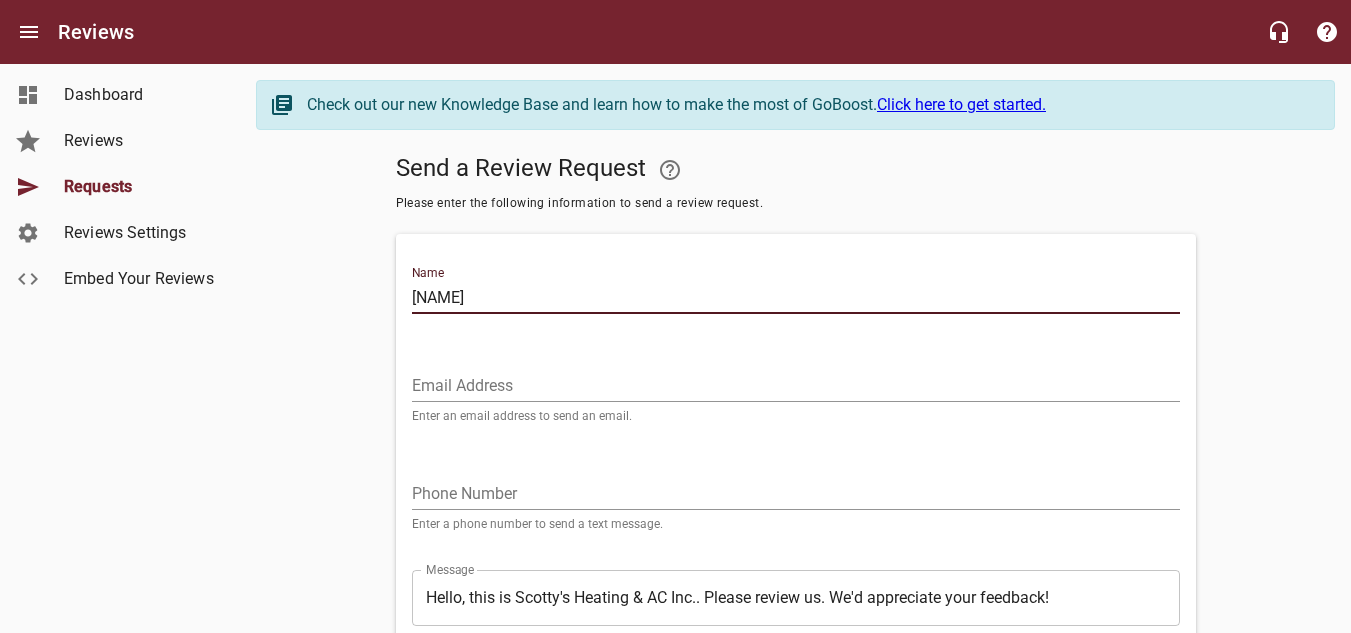 type on "[NAME]" 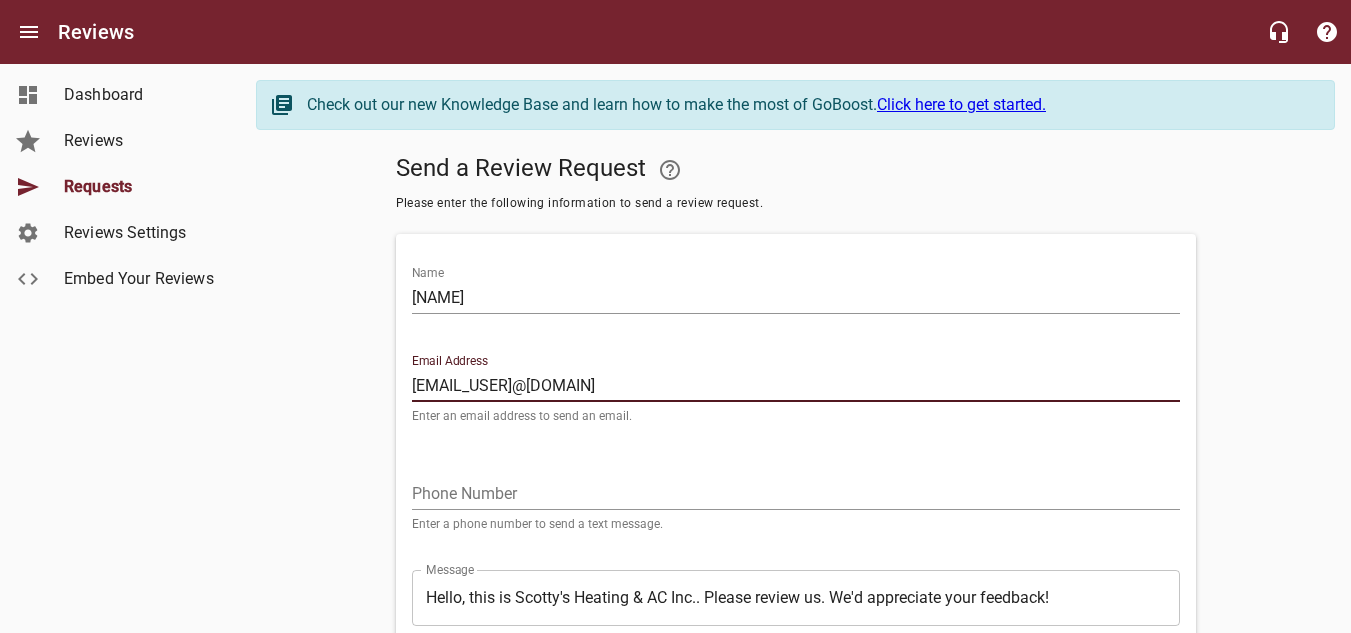 type on "[EMAIL_USER]@[DOMAIN]" 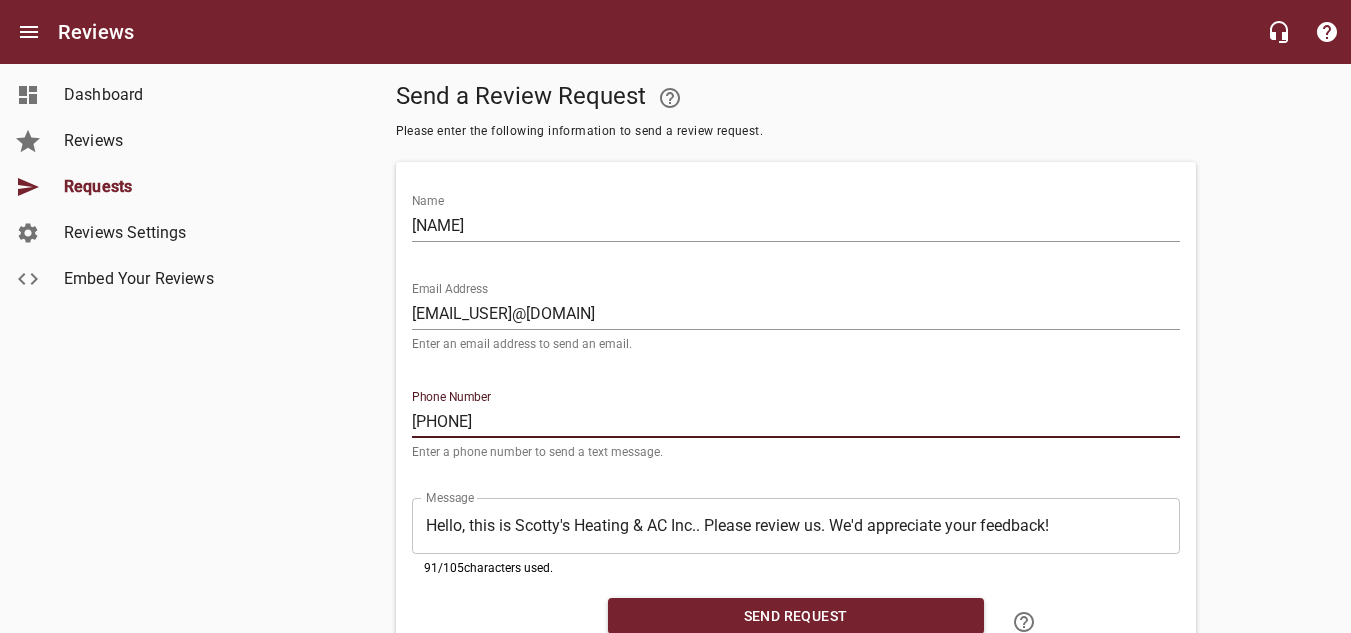 scroll, scrollTop: 159, scrollLeft: 0, axis: vertical 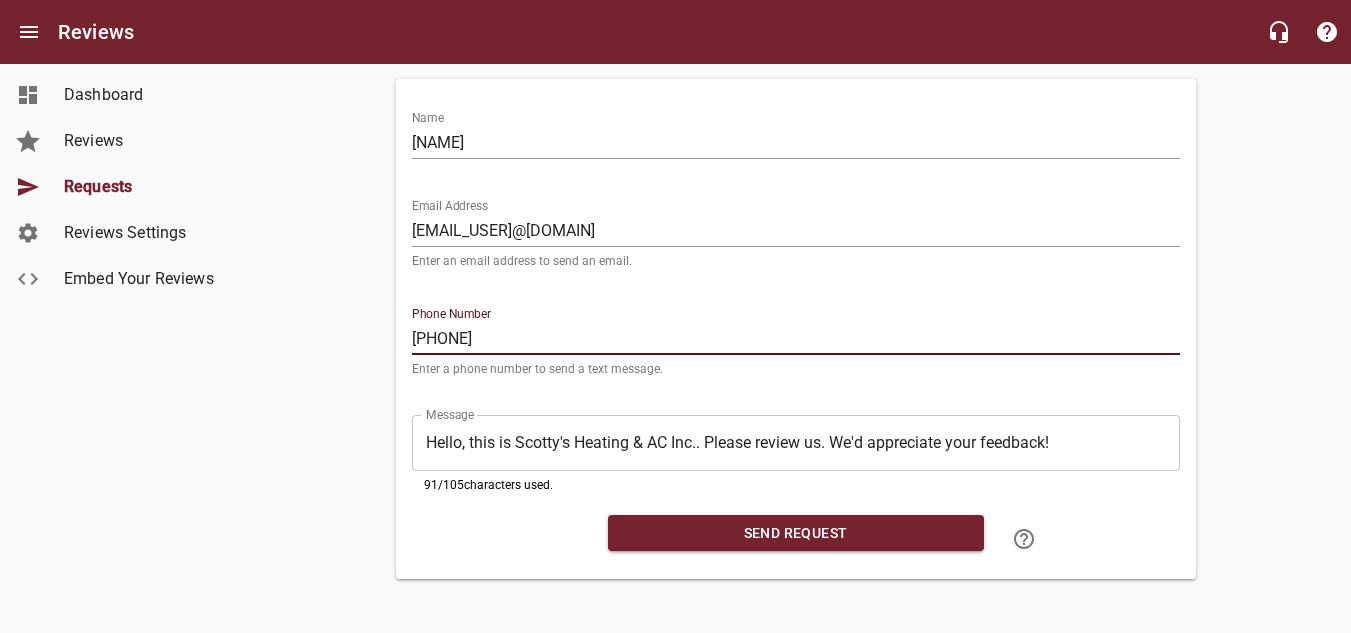 type on "[PHONE]" 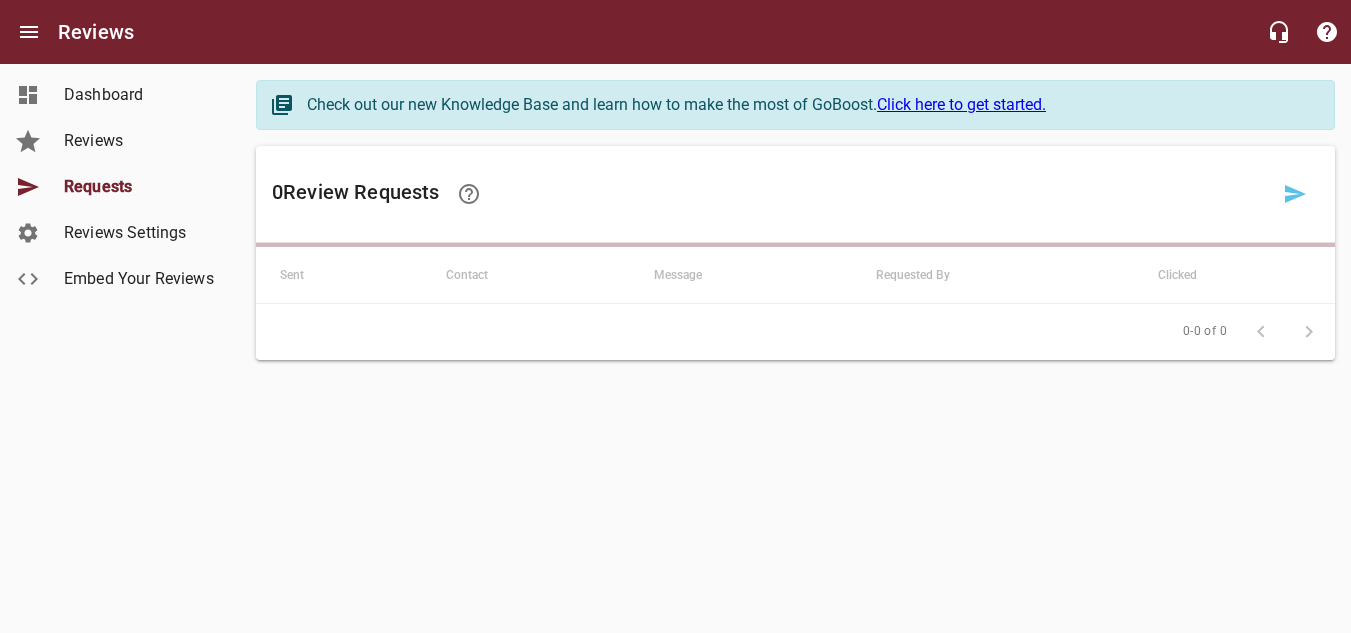 scroll, scrollTop: 0, scrollLeft: 0, axis: both 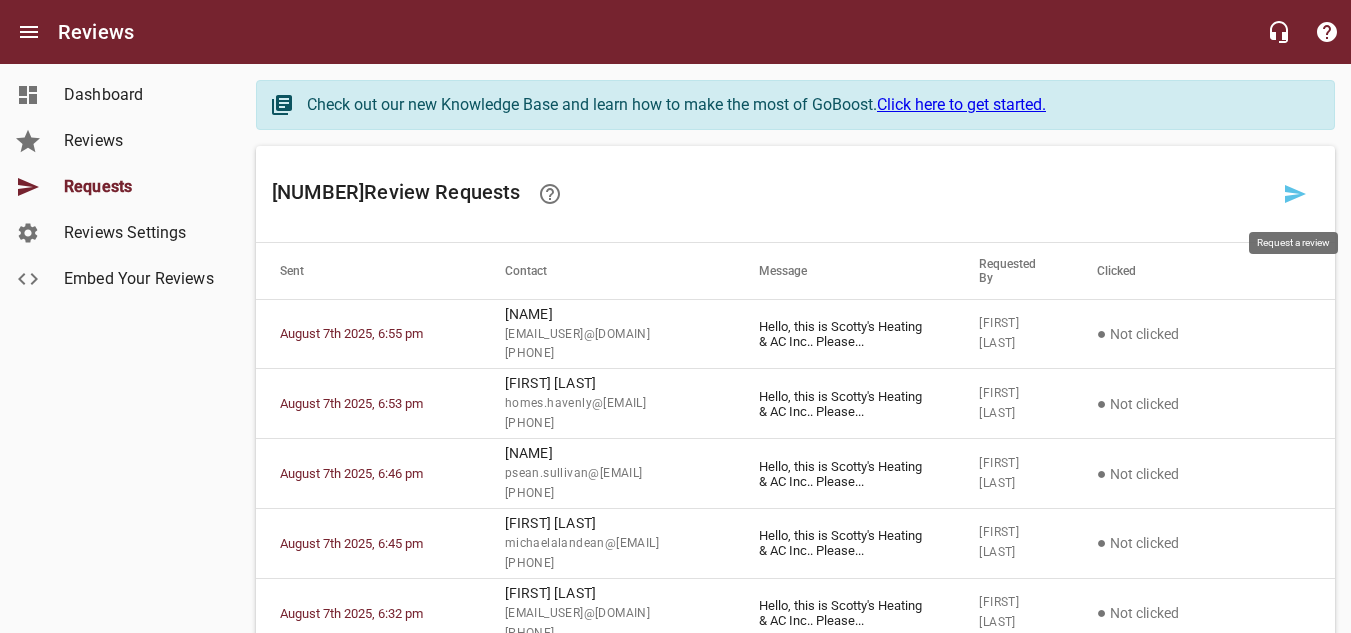 click 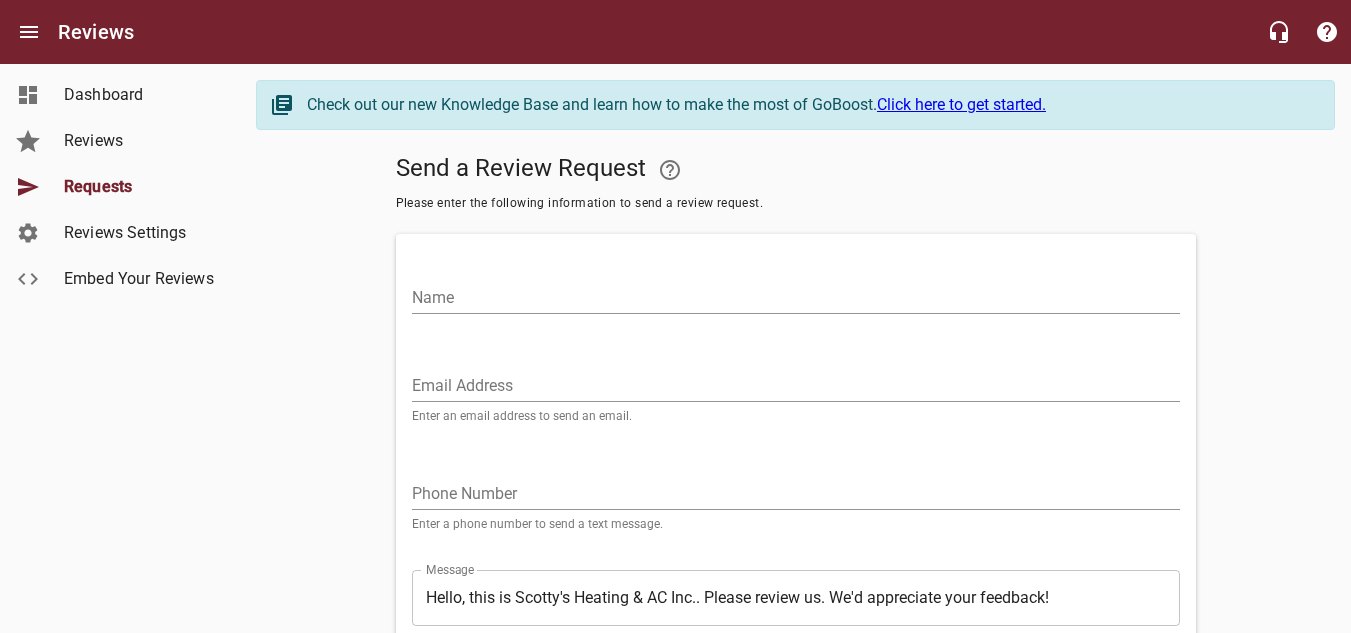click on "Name" at bounding box center [796, 298] 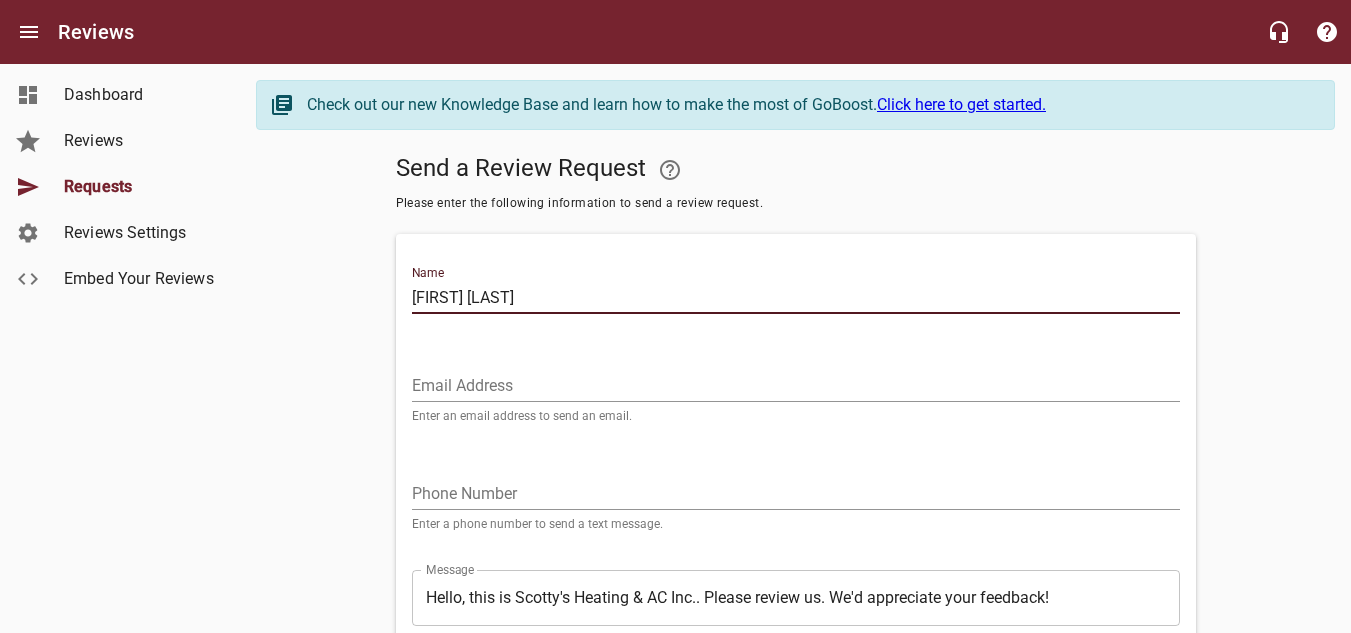 type on "[FIRST] [LAST]" 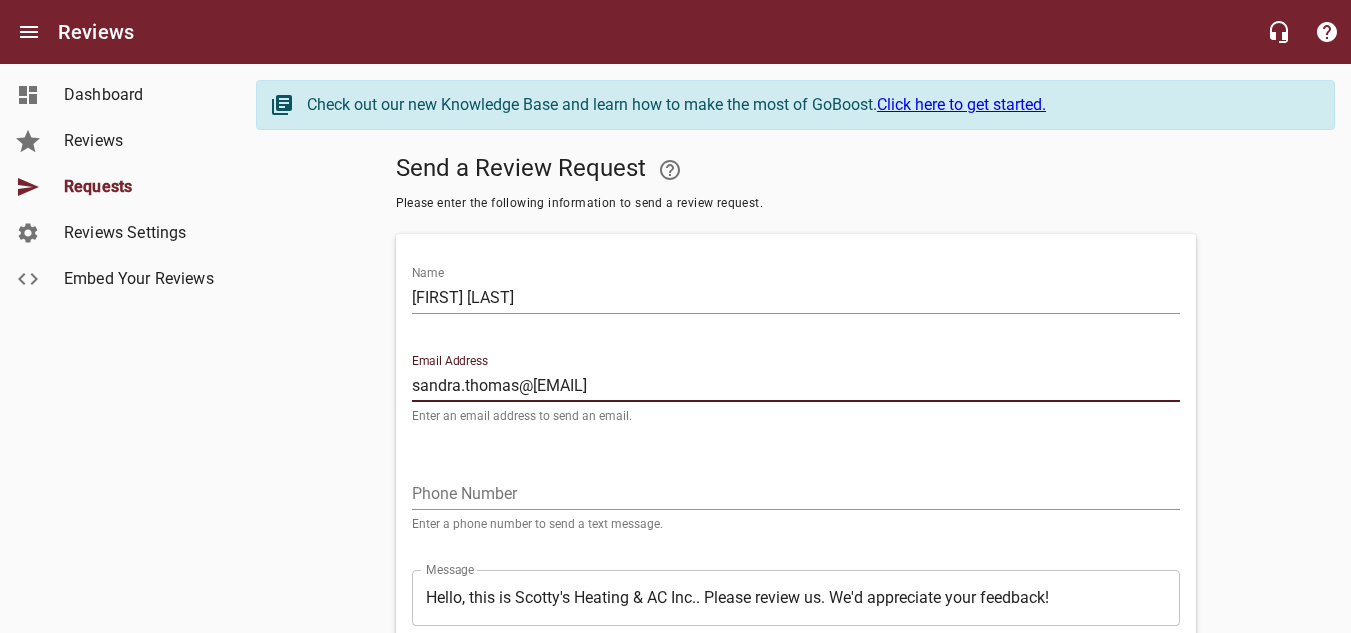 type on "sandra.thomas@[EMAIL]" 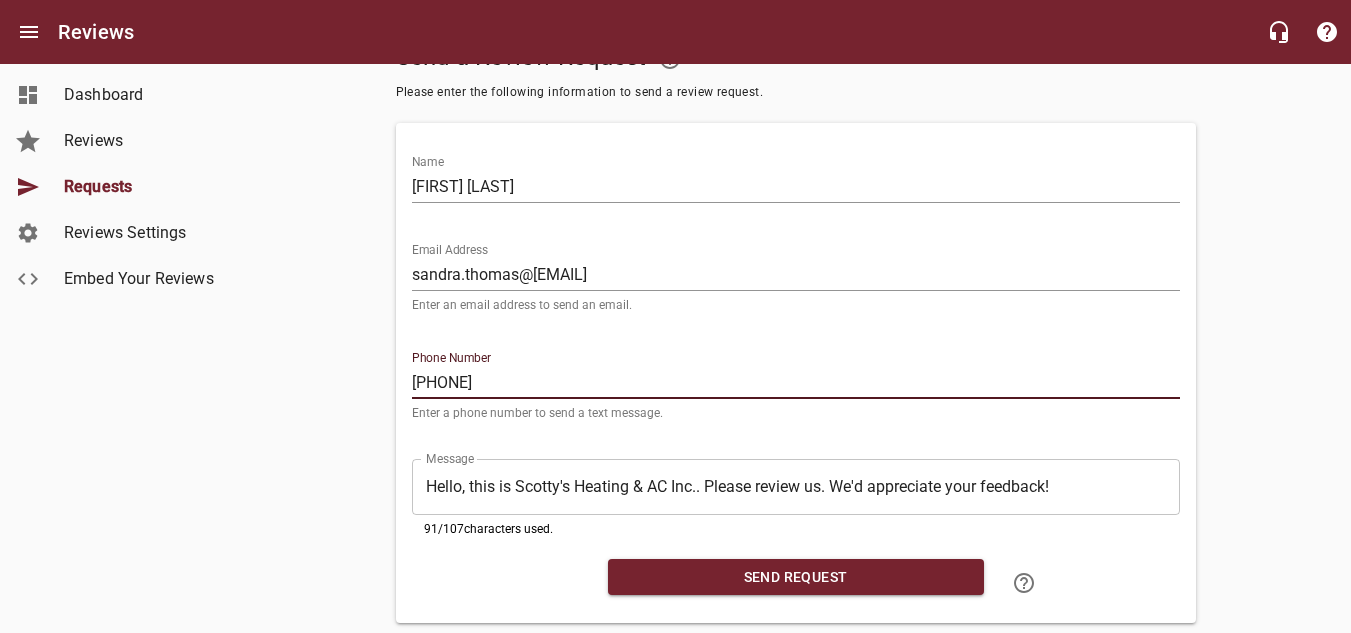 scroll, scrollTop: 159, scrollLeft: 0, axis: vertical 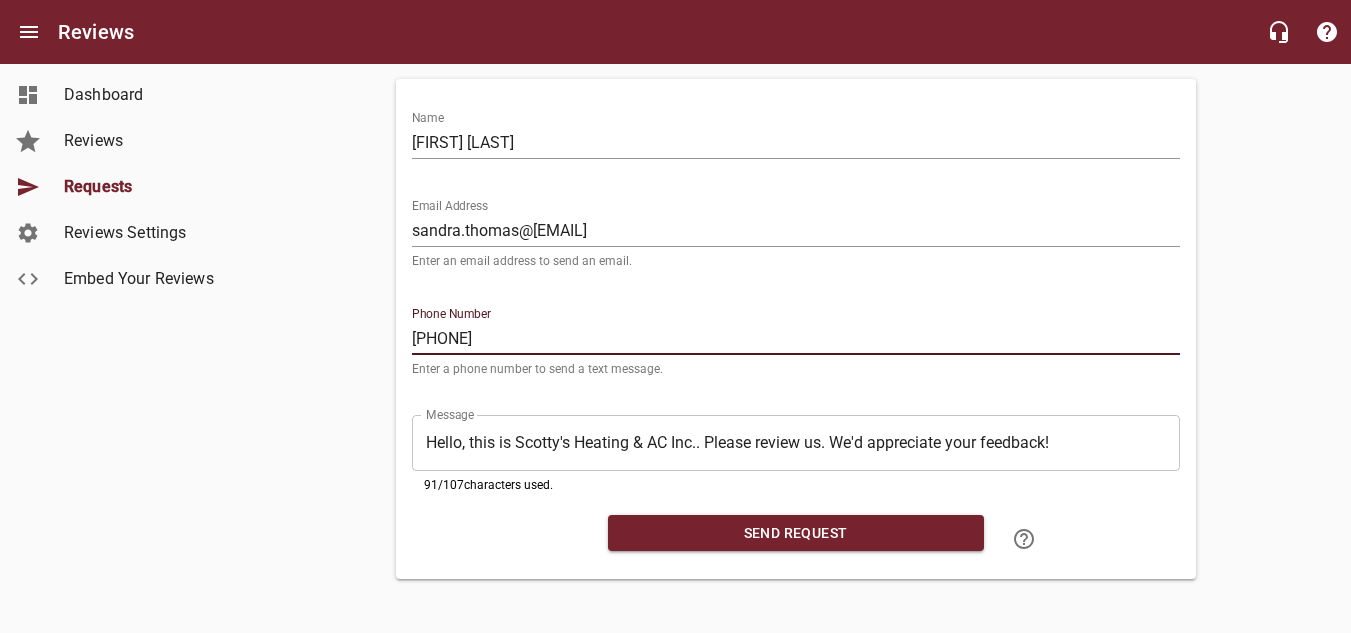 type on "[PHONE]" 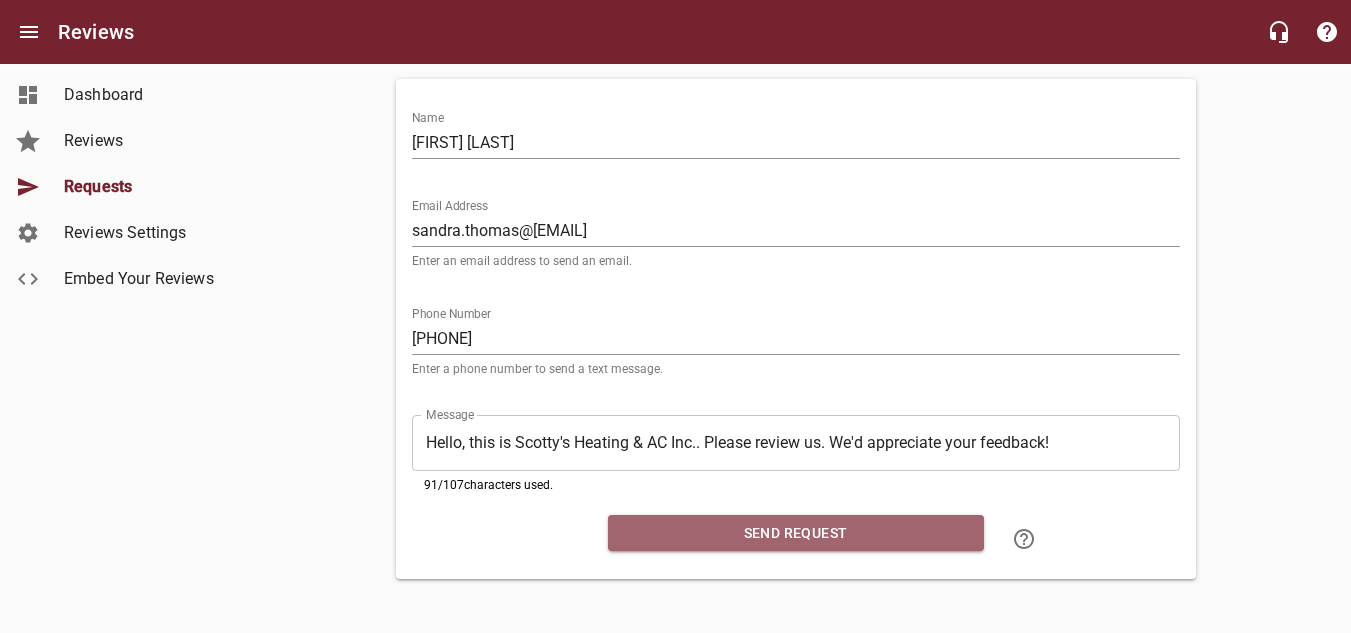 click on "Send Request" at bounding box center [796, 533] 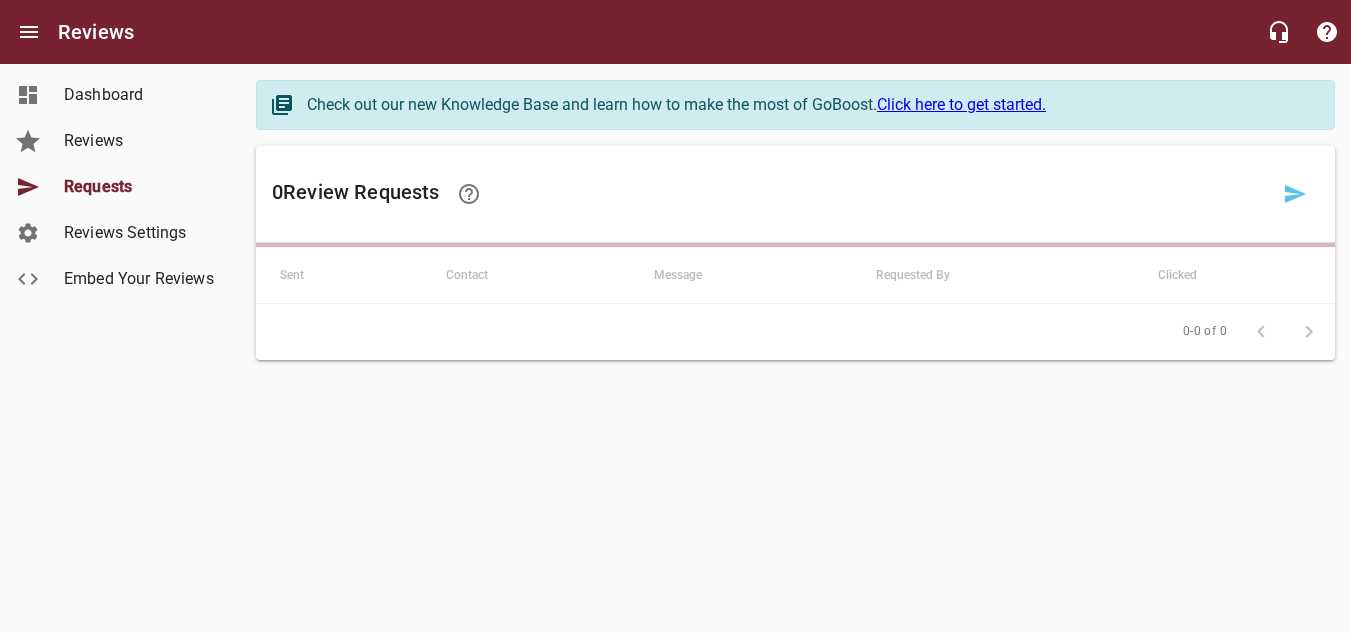 scroll, scrollTop: 0, scrollLeft: 0, axis: both 